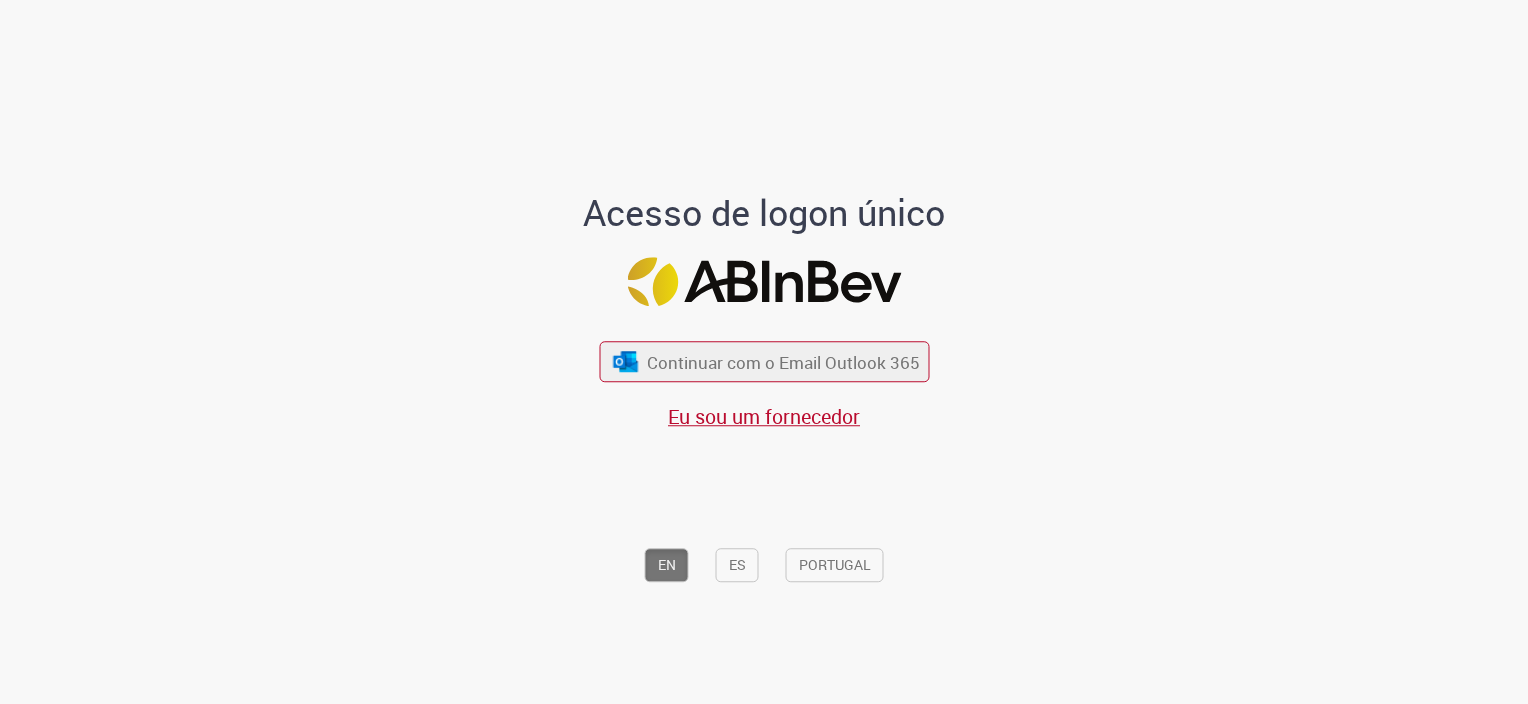 scroll, scrollTop: 0, scrollLeft: 0, axis: both 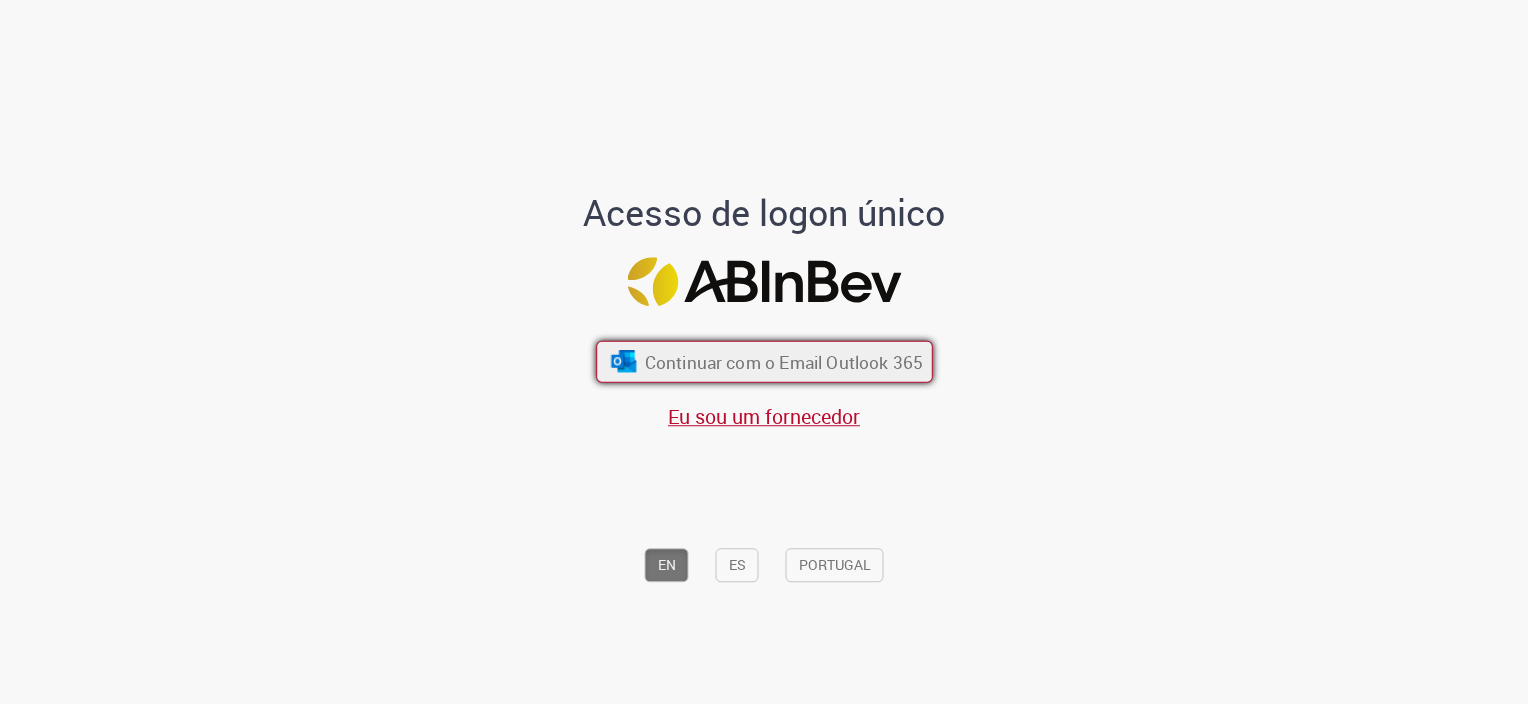 click on "Continuar com o Email Outlook 365" at bounding box center [783, 361] 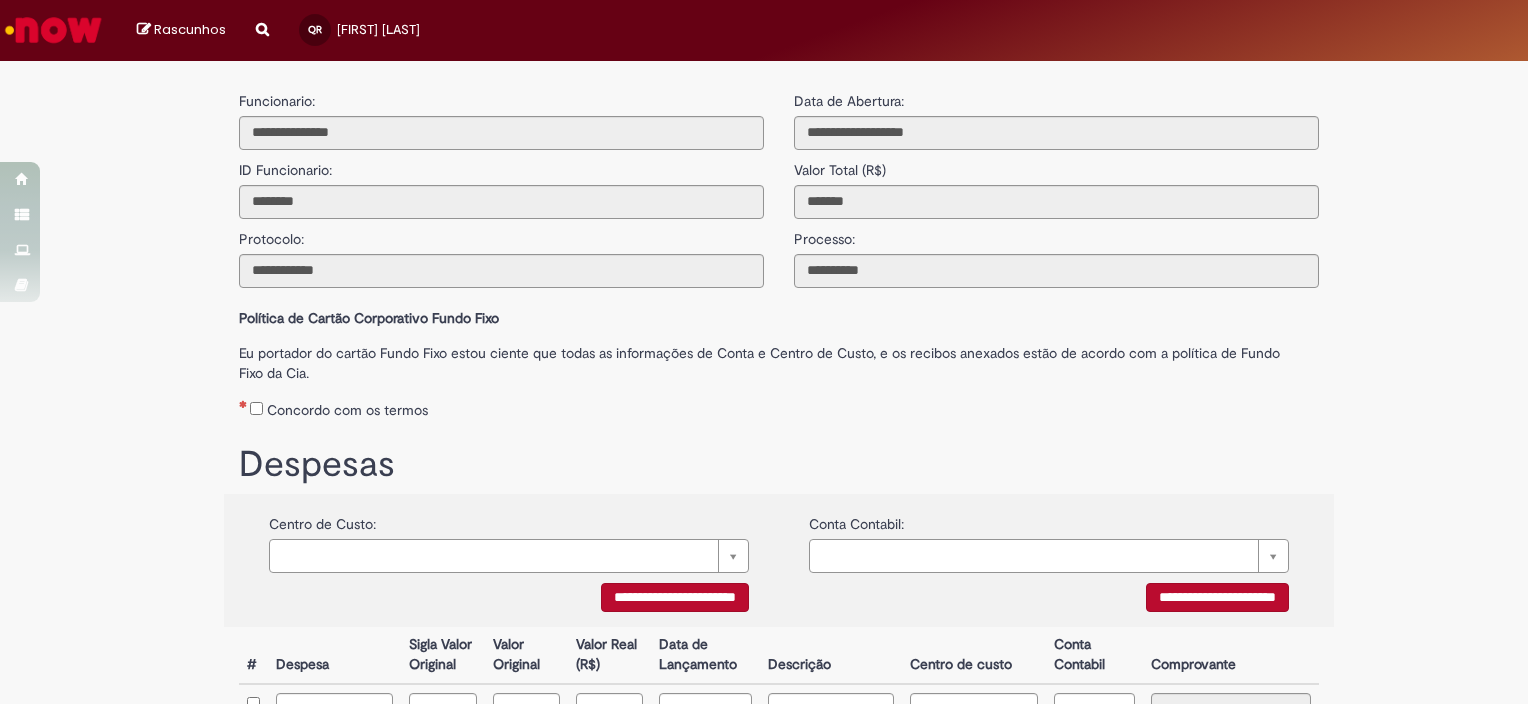 scroll, scrollTop: 0, scrollLeft: 0, axis: both 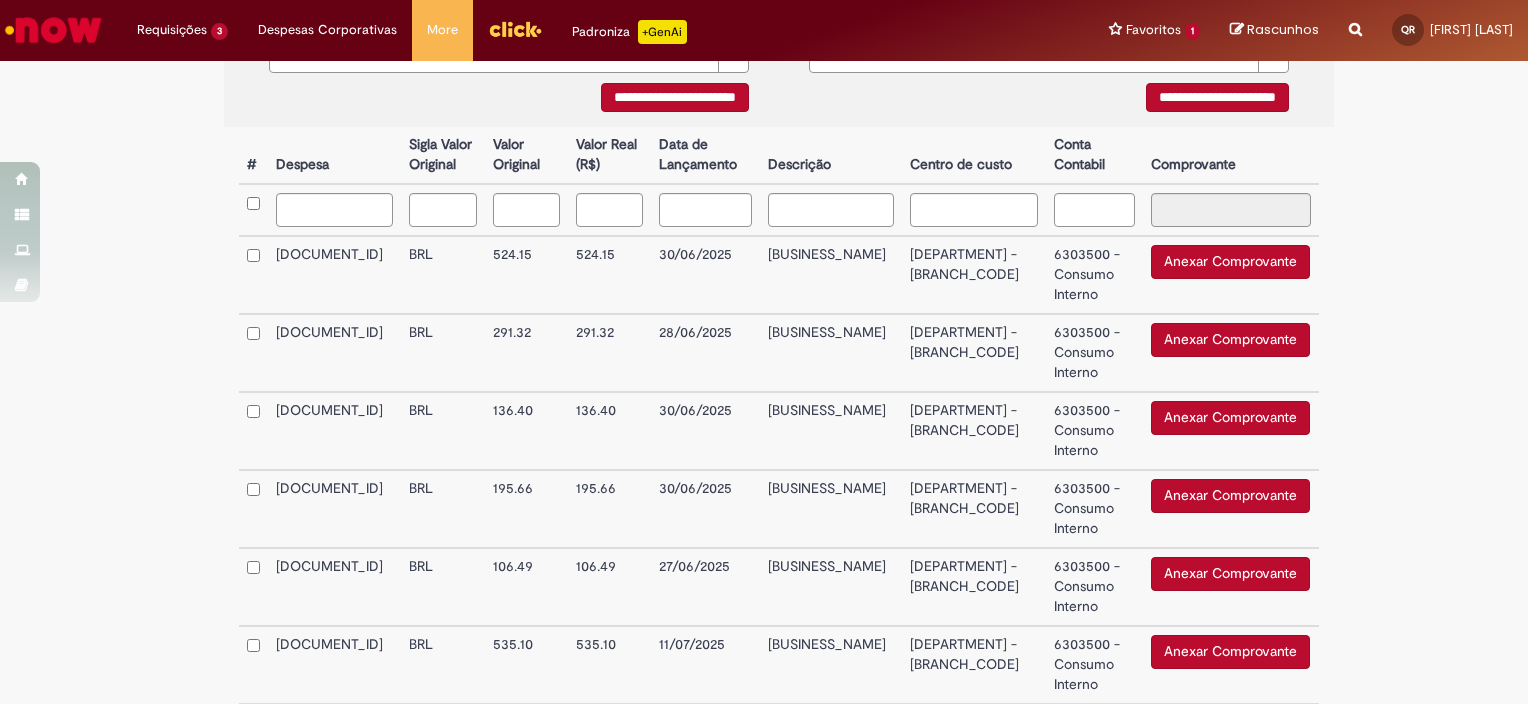click on "Anexar Comprovante" at bounding box center [1230, 340] 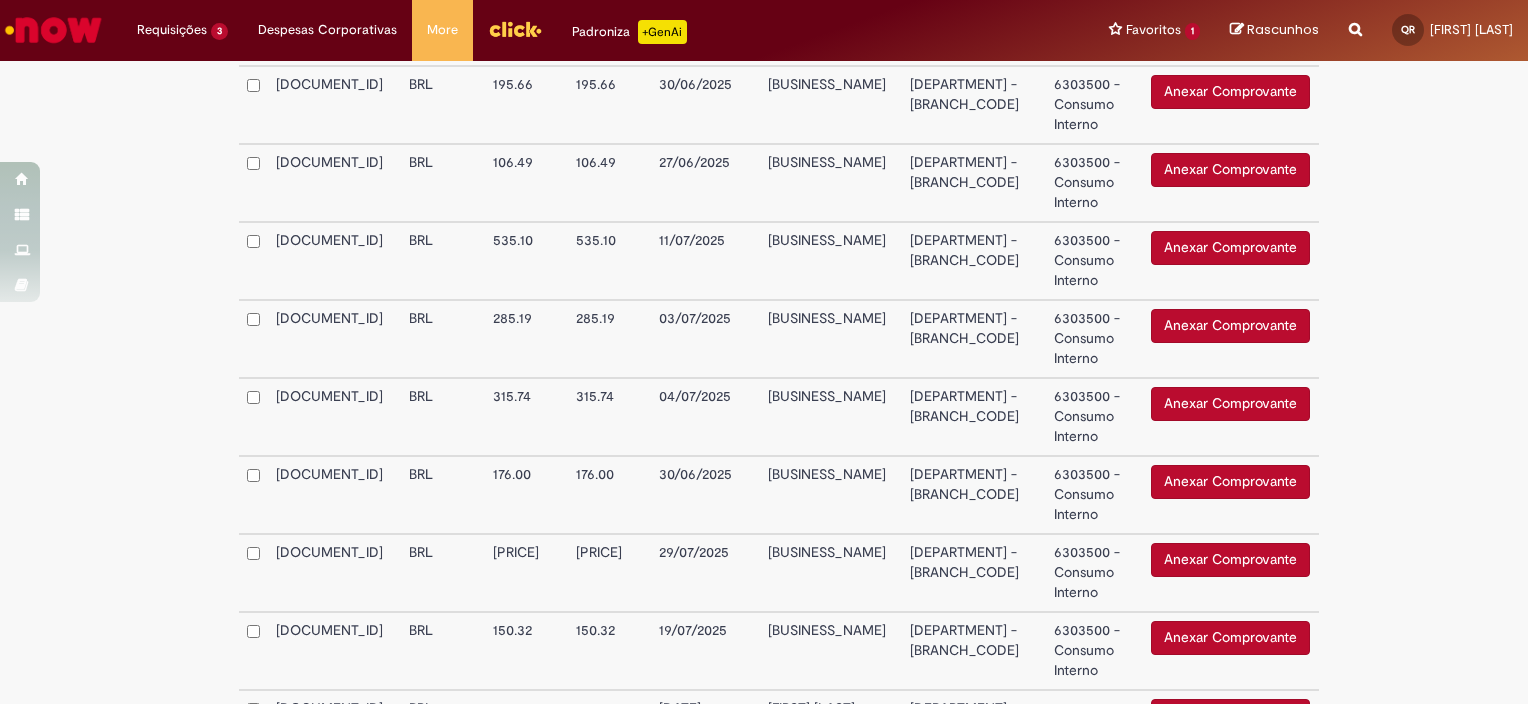scroll, scrollTop: 900, scrollLeft: 0, axis: vertical 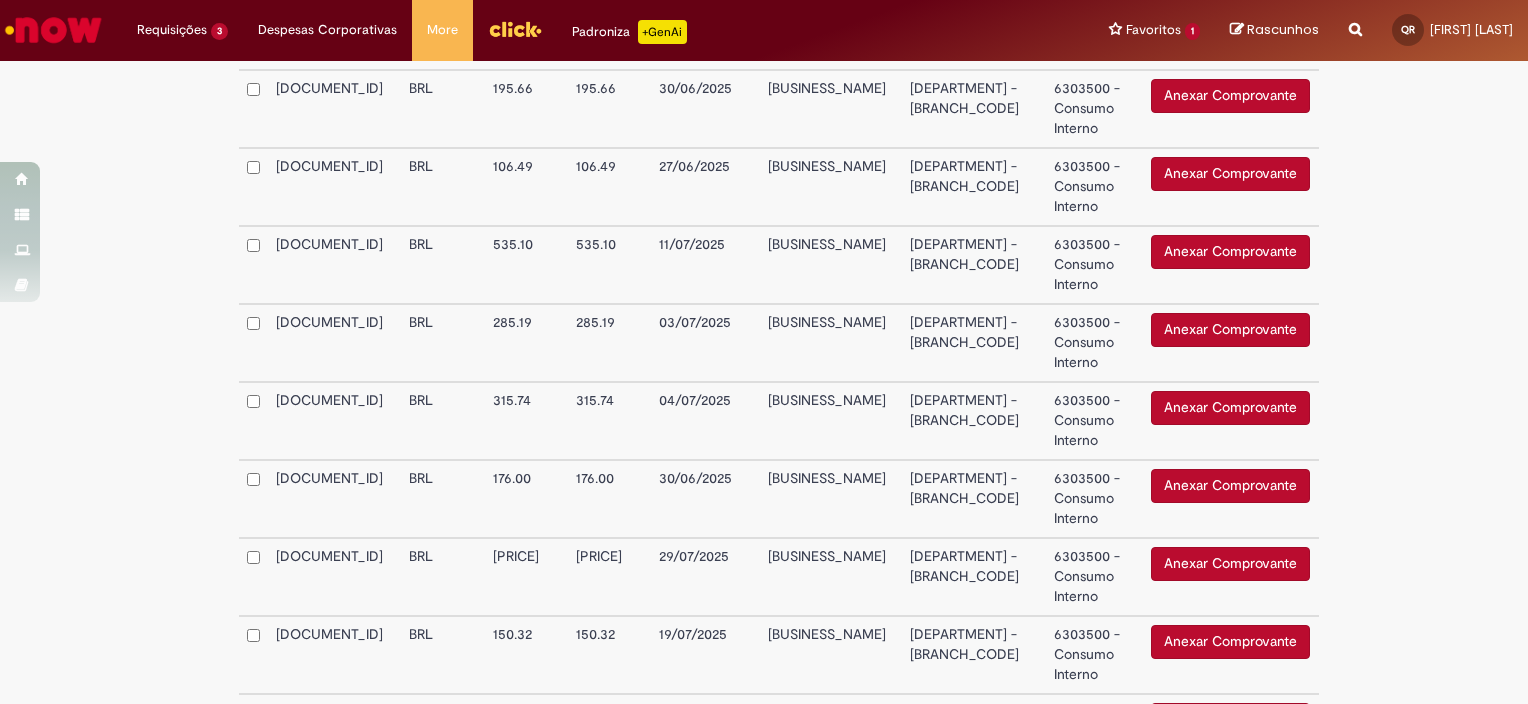 click on "Anexar Comprovante" at bounding box center (1230, 252) 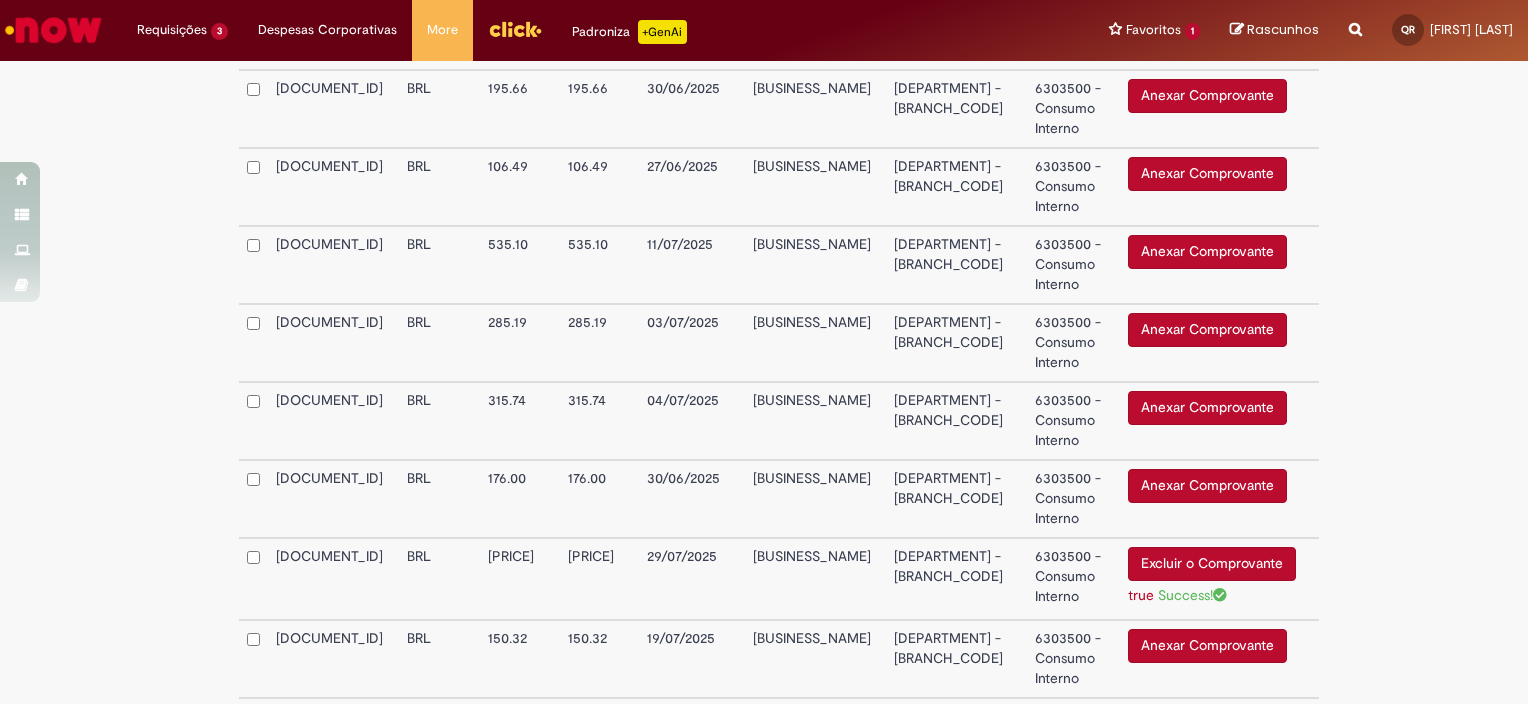 click on "Excluir o Comprovante" at bounding box center [1212, 564] 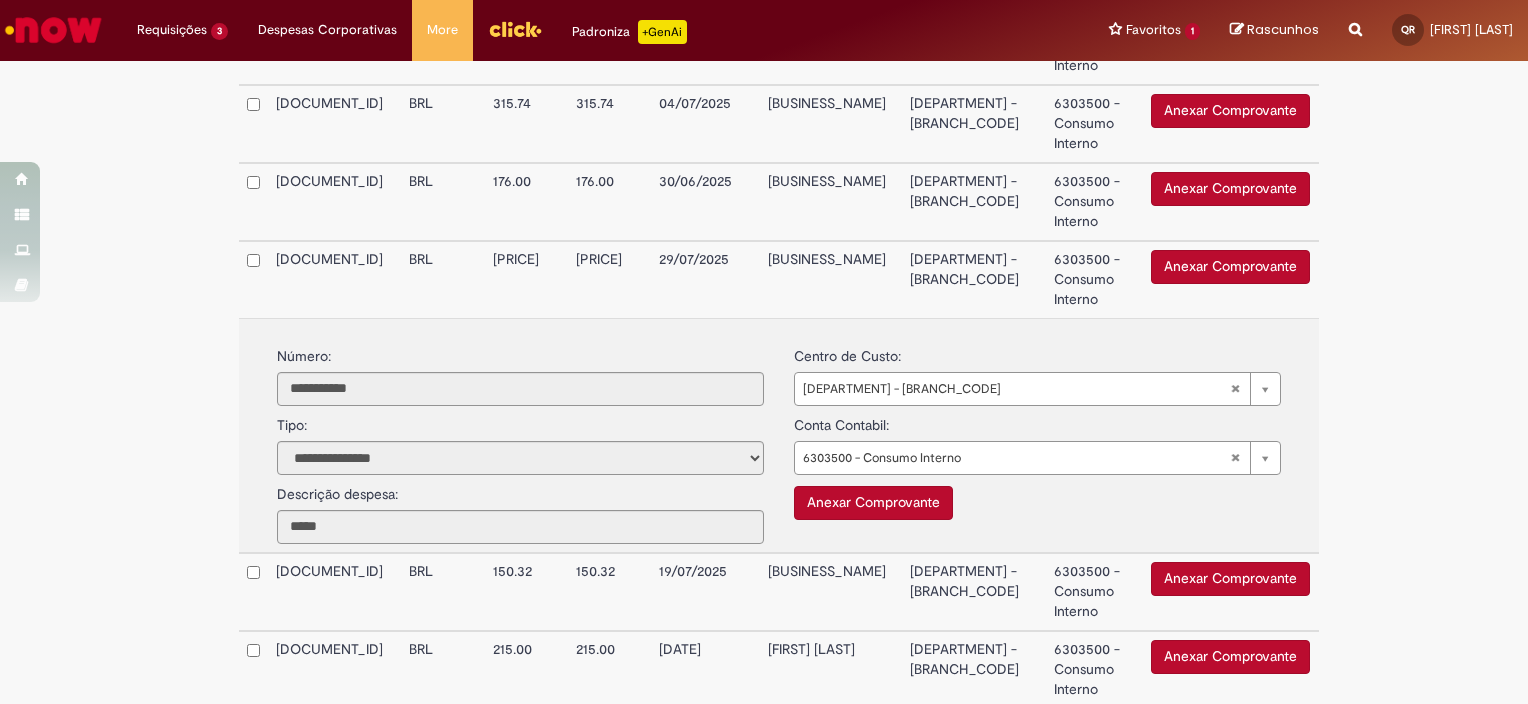 scroll, scrollTop: 1200, scrollLeft: 0, axis: vertical 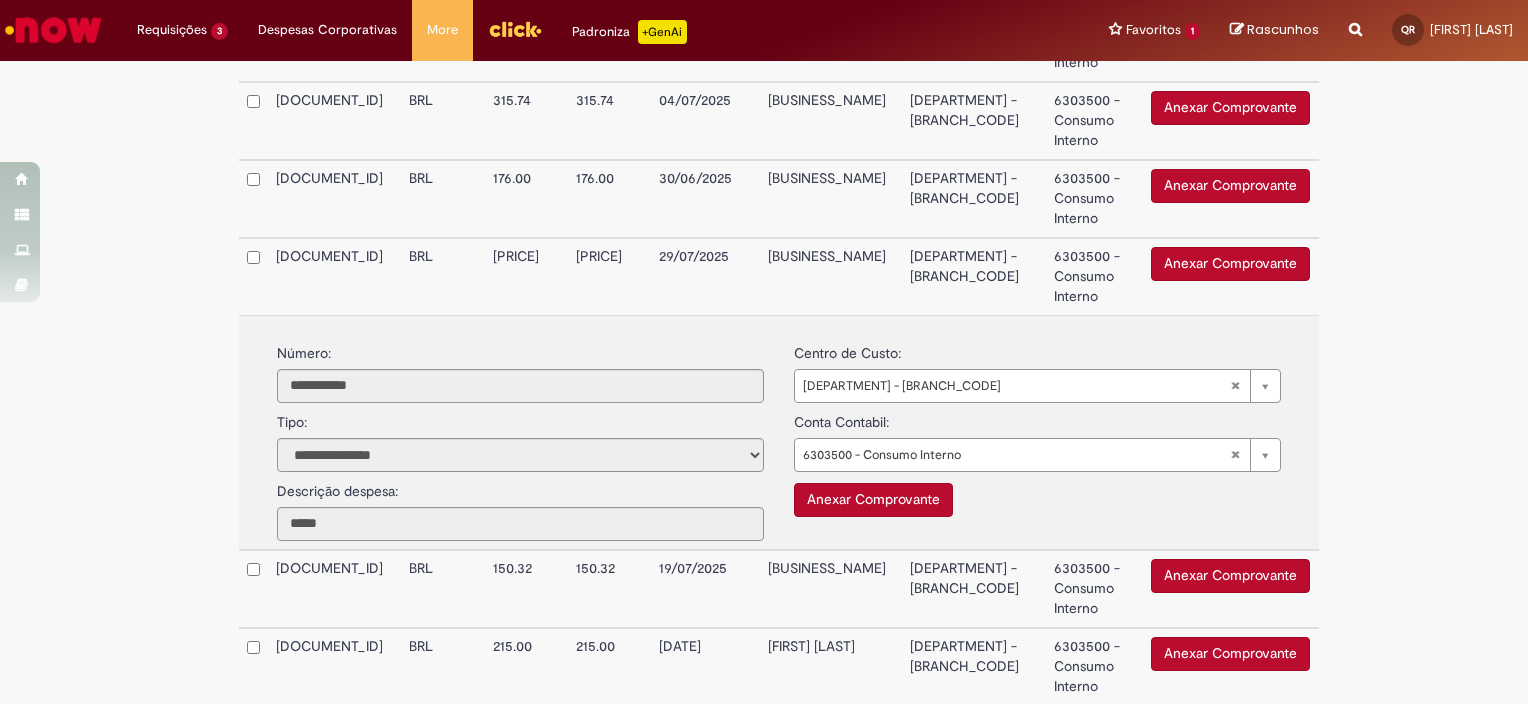 click on "Anexar Comprovante" at bounding box center [873, 500] 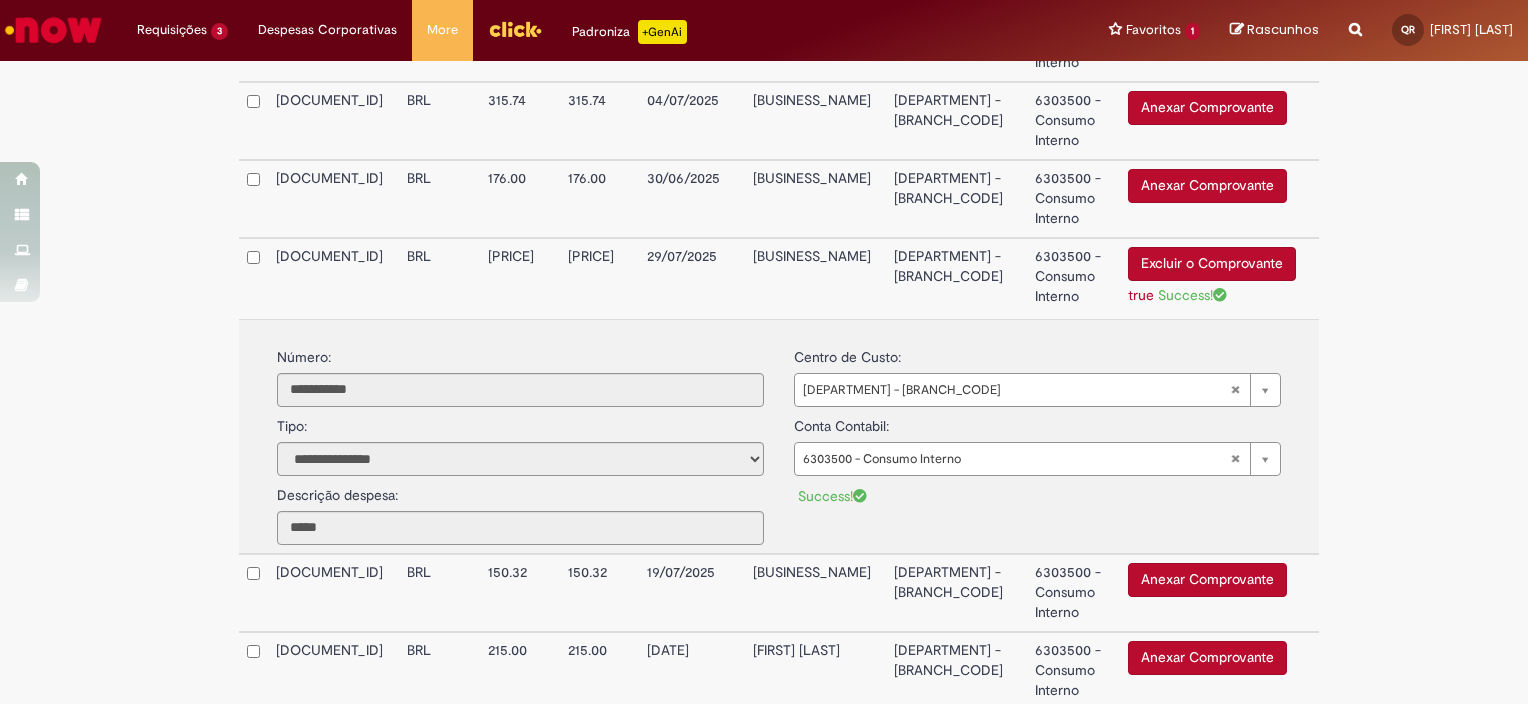 click on "BARLO" at bounding box center [815, 278] 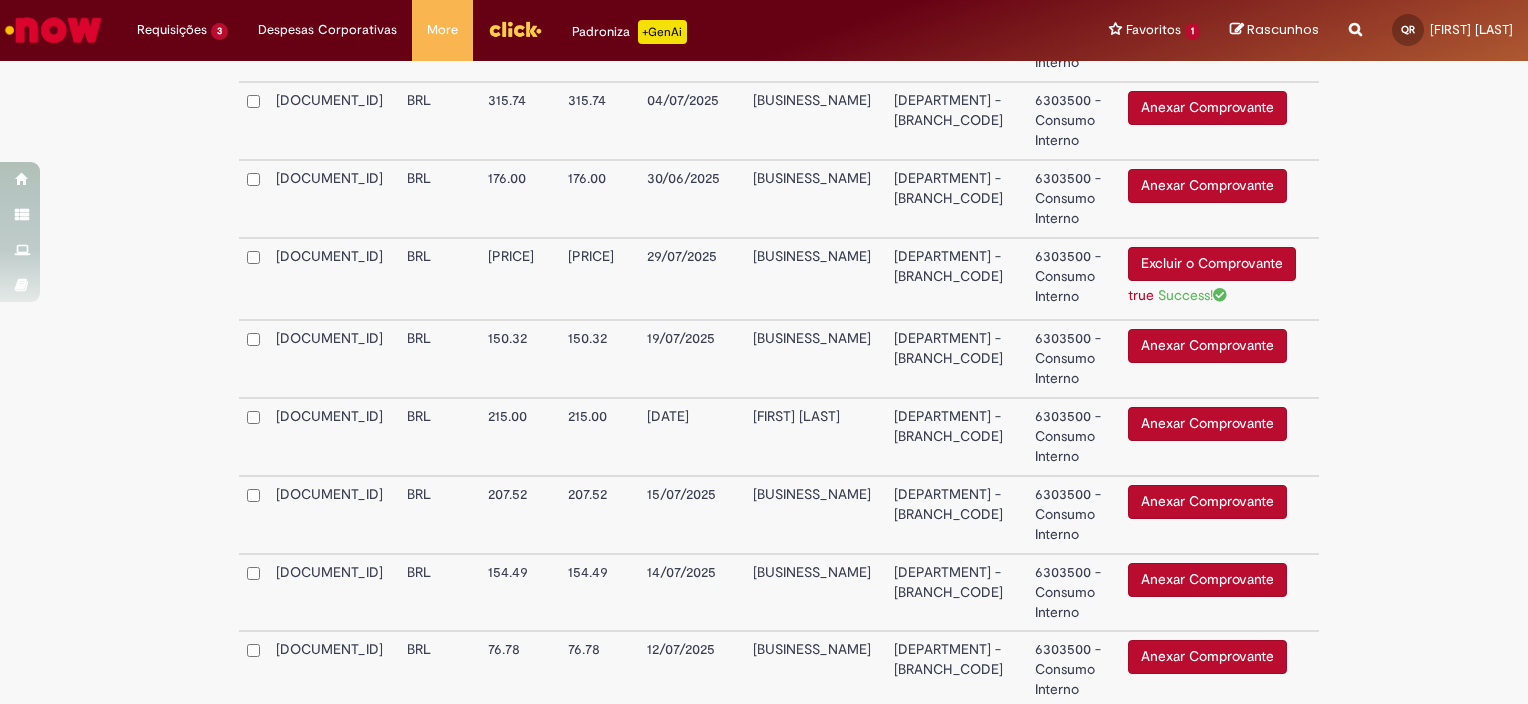 click on "Anexar Comprovante" at bounding box center [1207, 186] 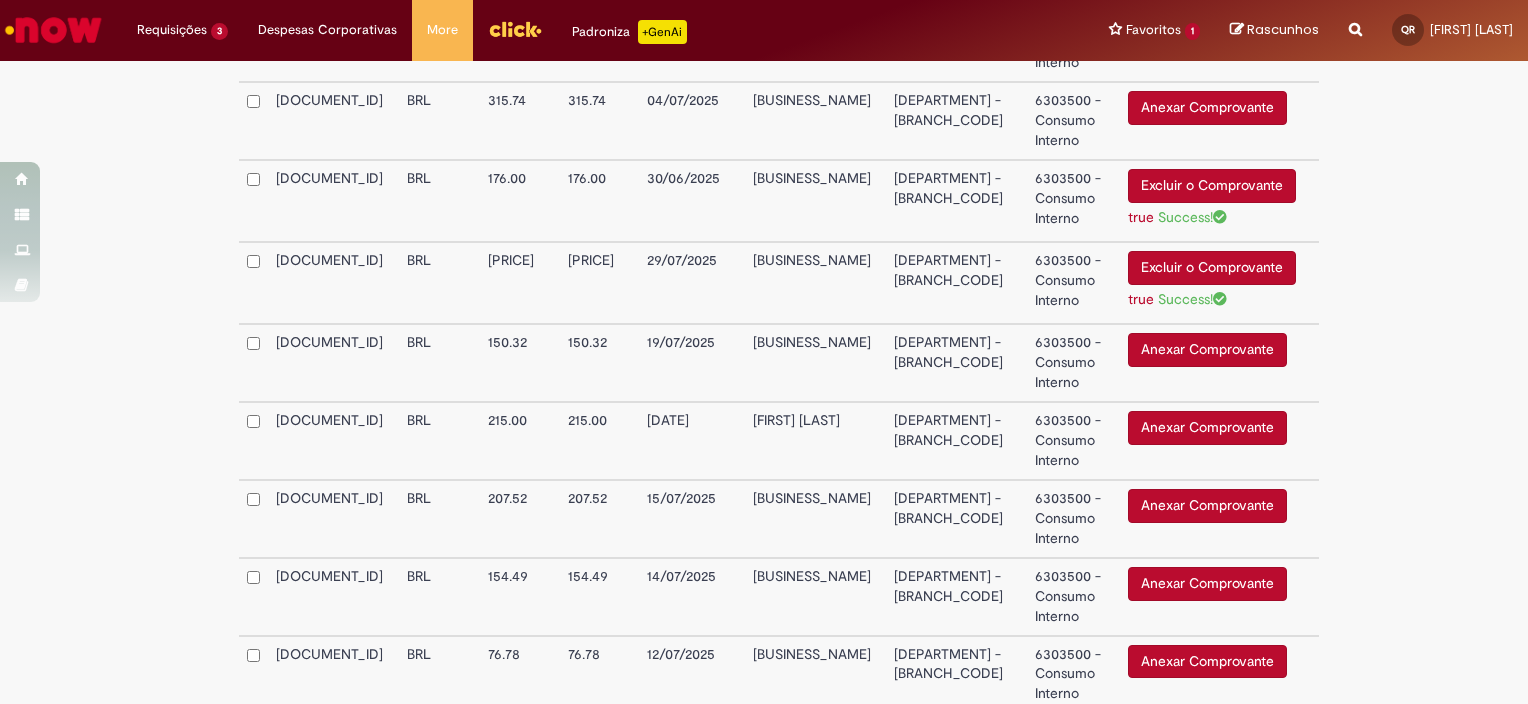 click on "Anexar Comprovante" at bounding box center (1207, 108) 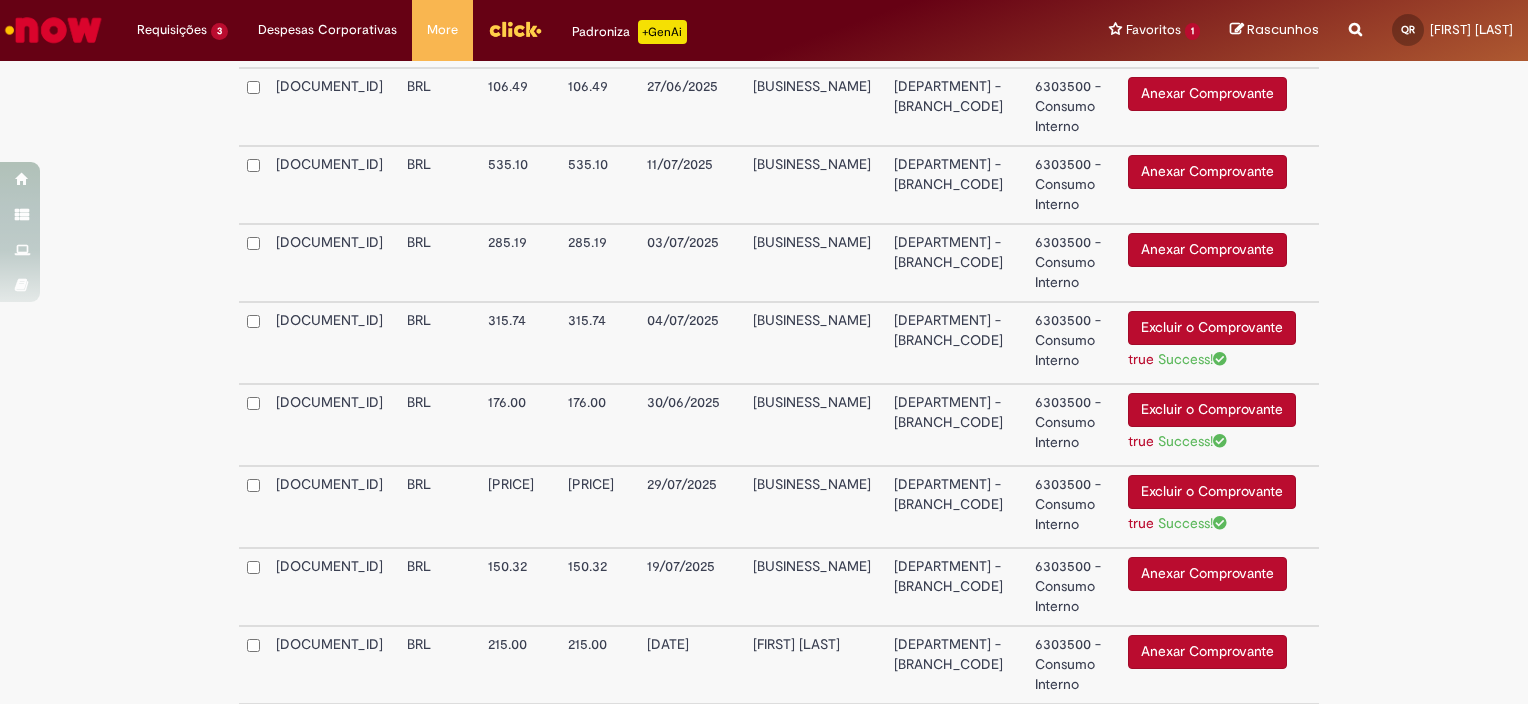 scroll, scrollTop: 900, scrollLeft: 0, axis: vertical 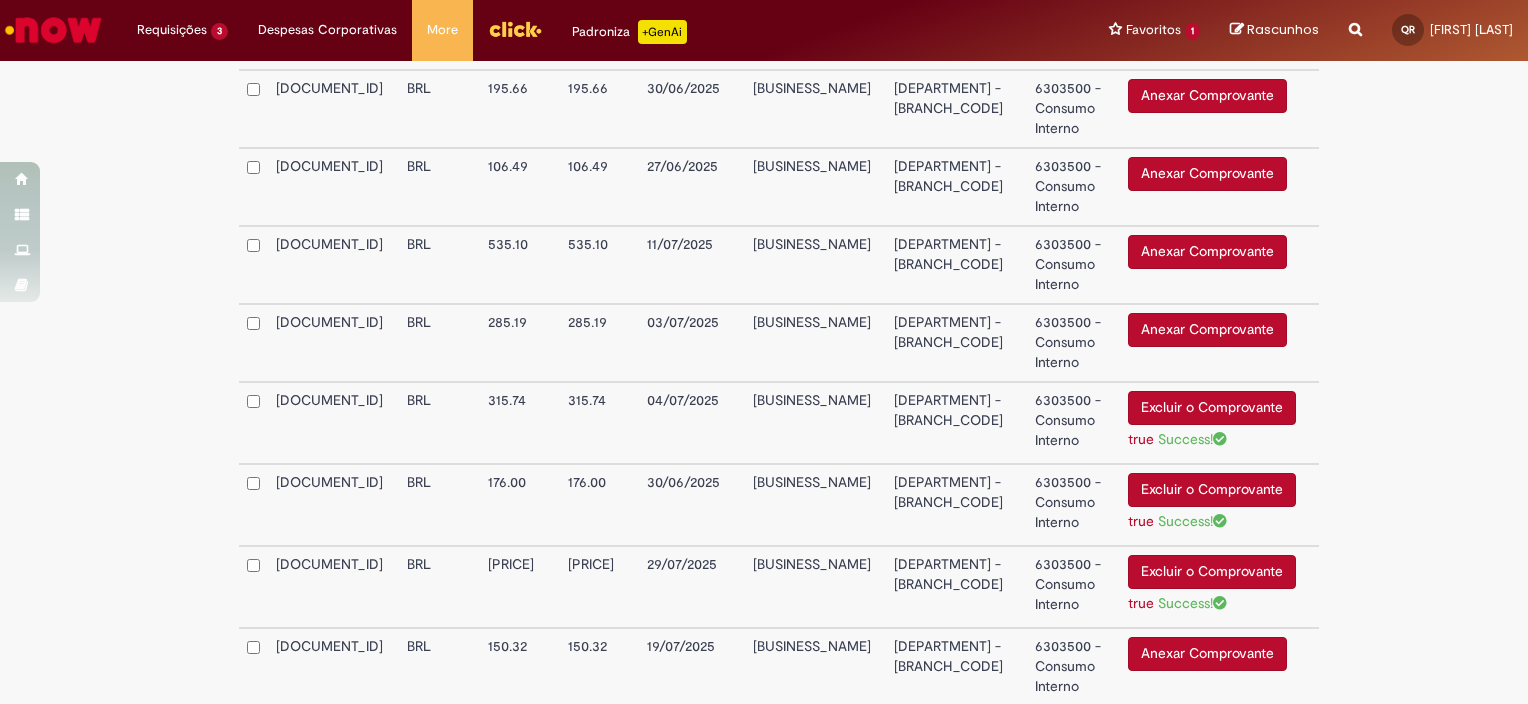 click on "Anexar Comprovante" at bounding box center [1207, 252] 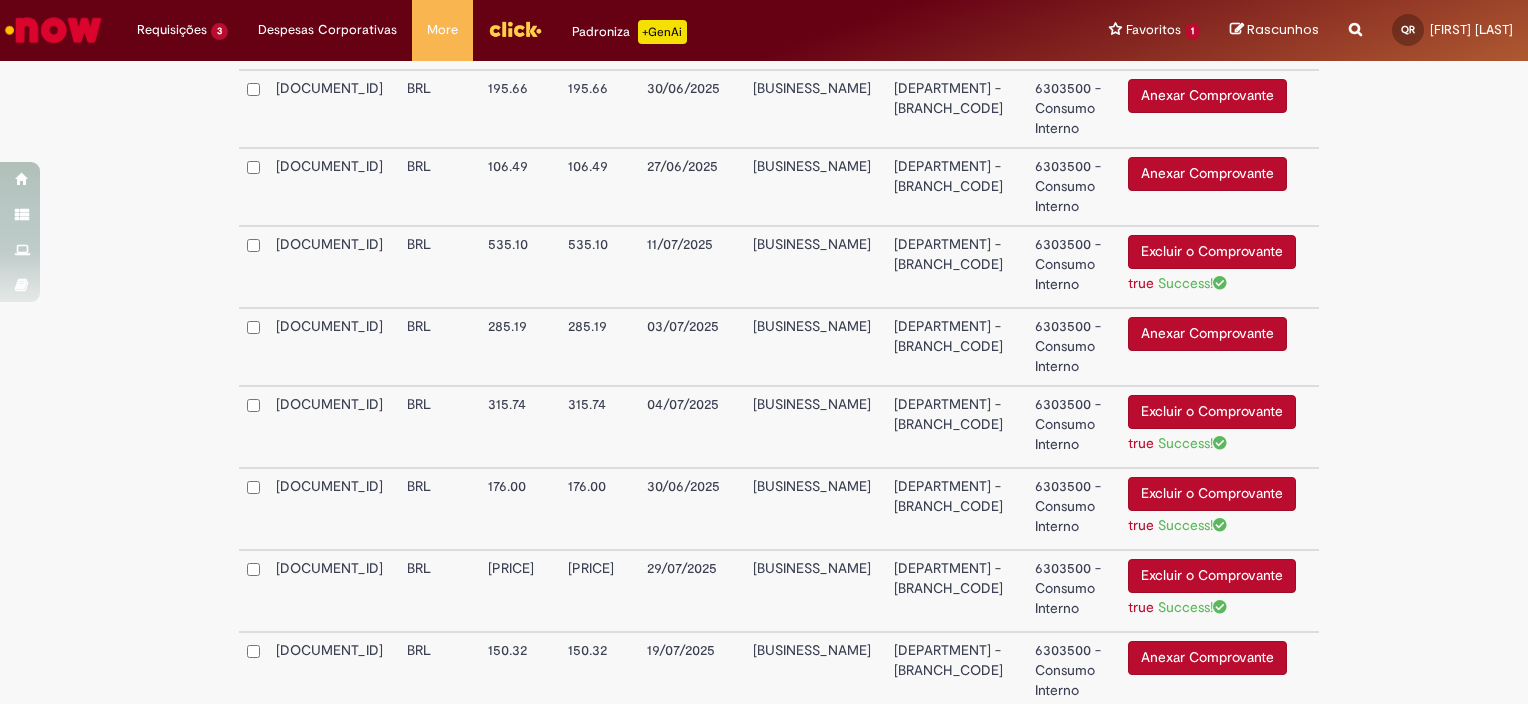 click on "Anexar Comprovante" at bounding box center (1207, 334) 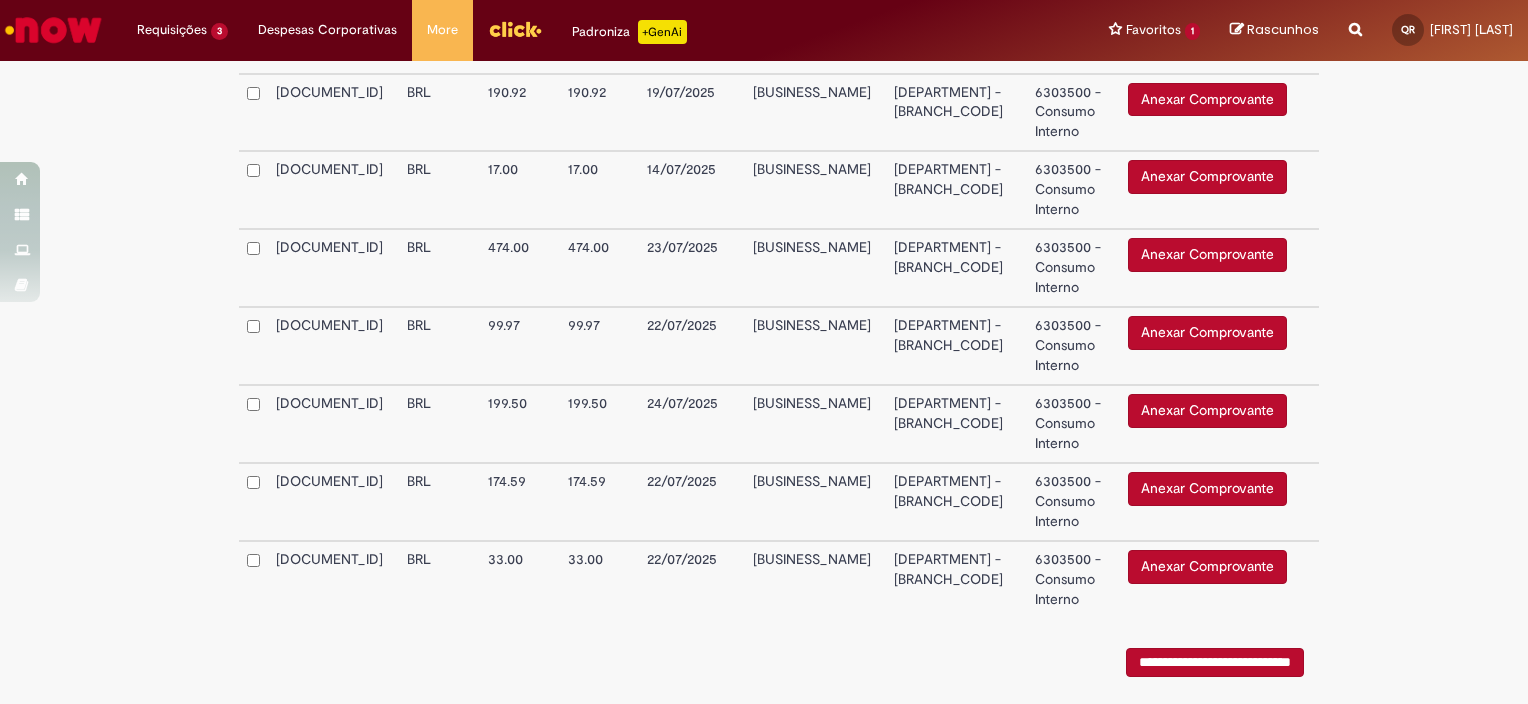 scroll, scrollTop: 1900, scrollLeft: 0, axis: vertical 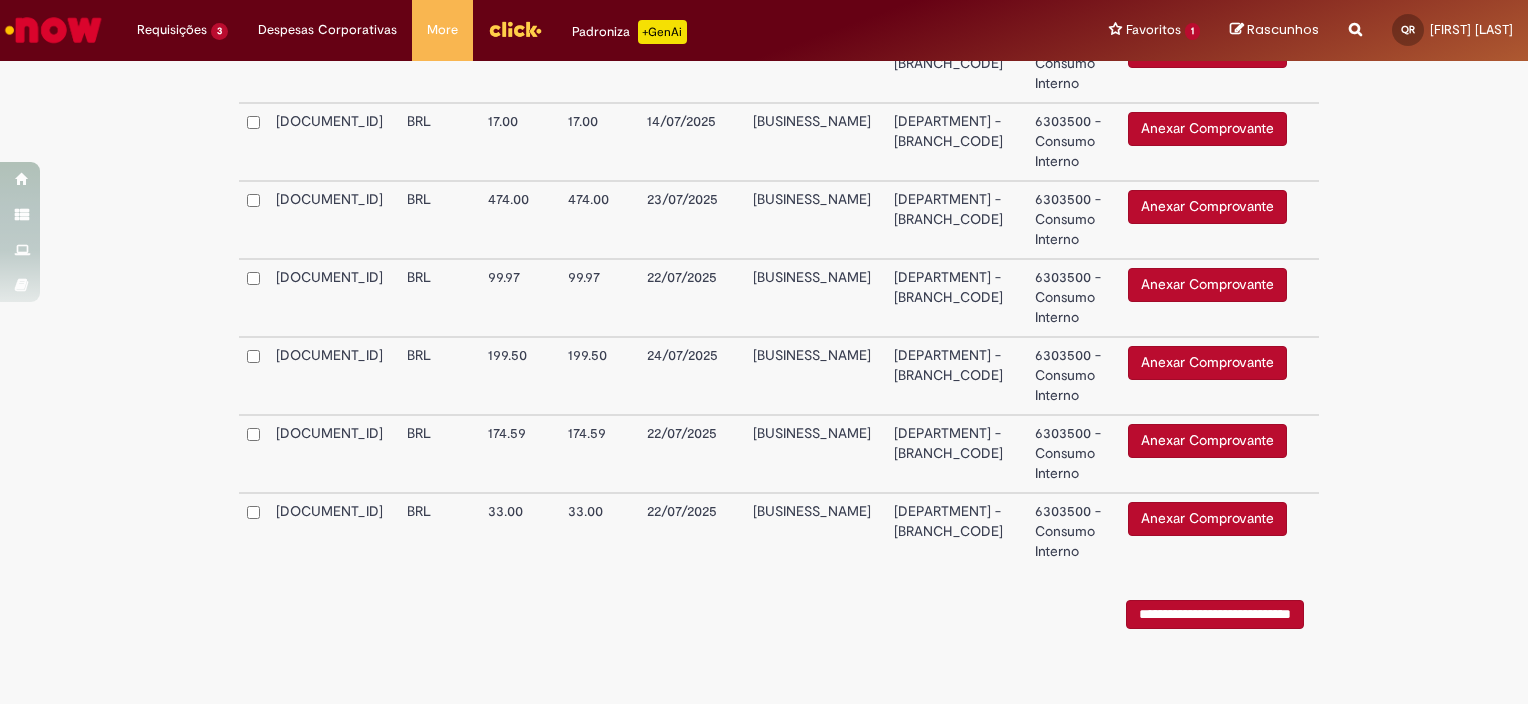 click on "Anexar Comprovante" at bounding box center (1207, 519) 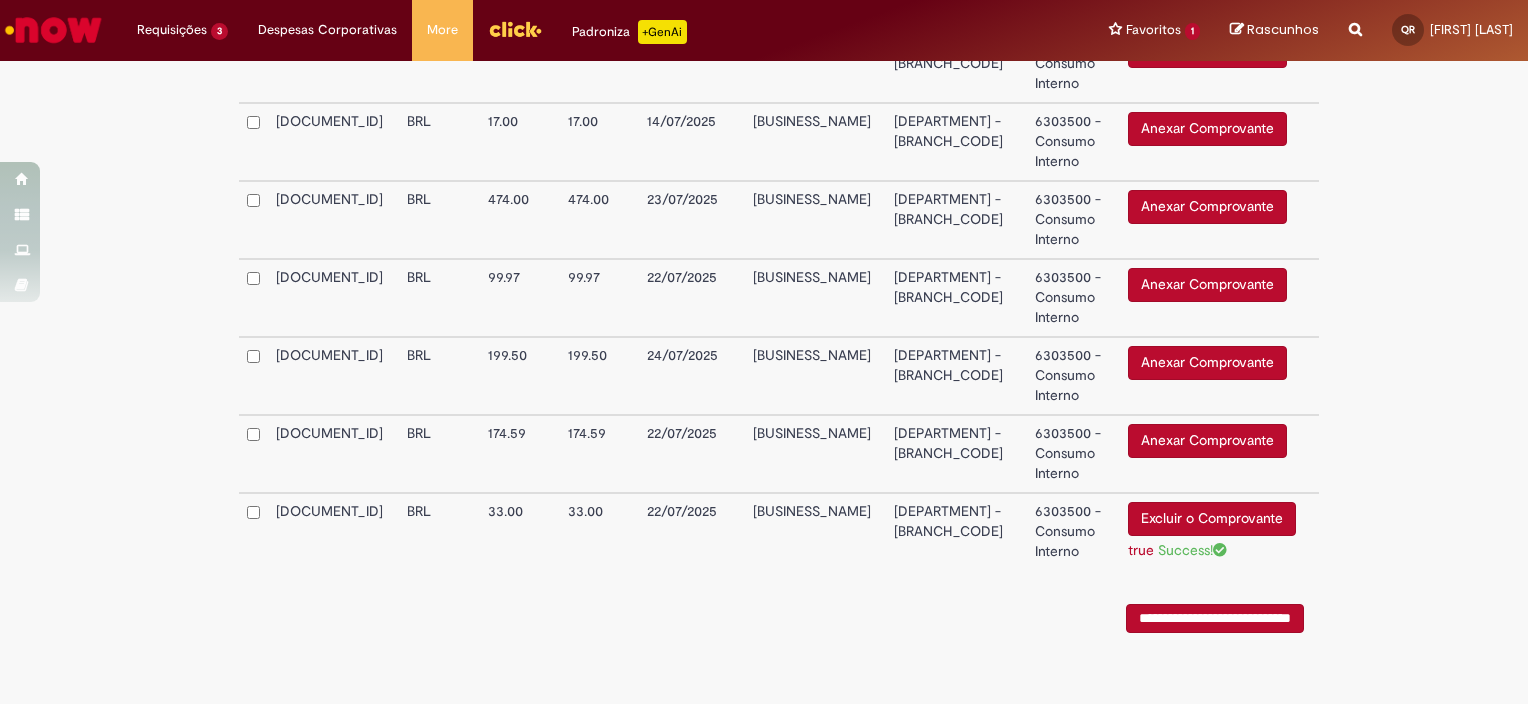click on "Anexar Comprovante" at bounding box center (1207, 441) 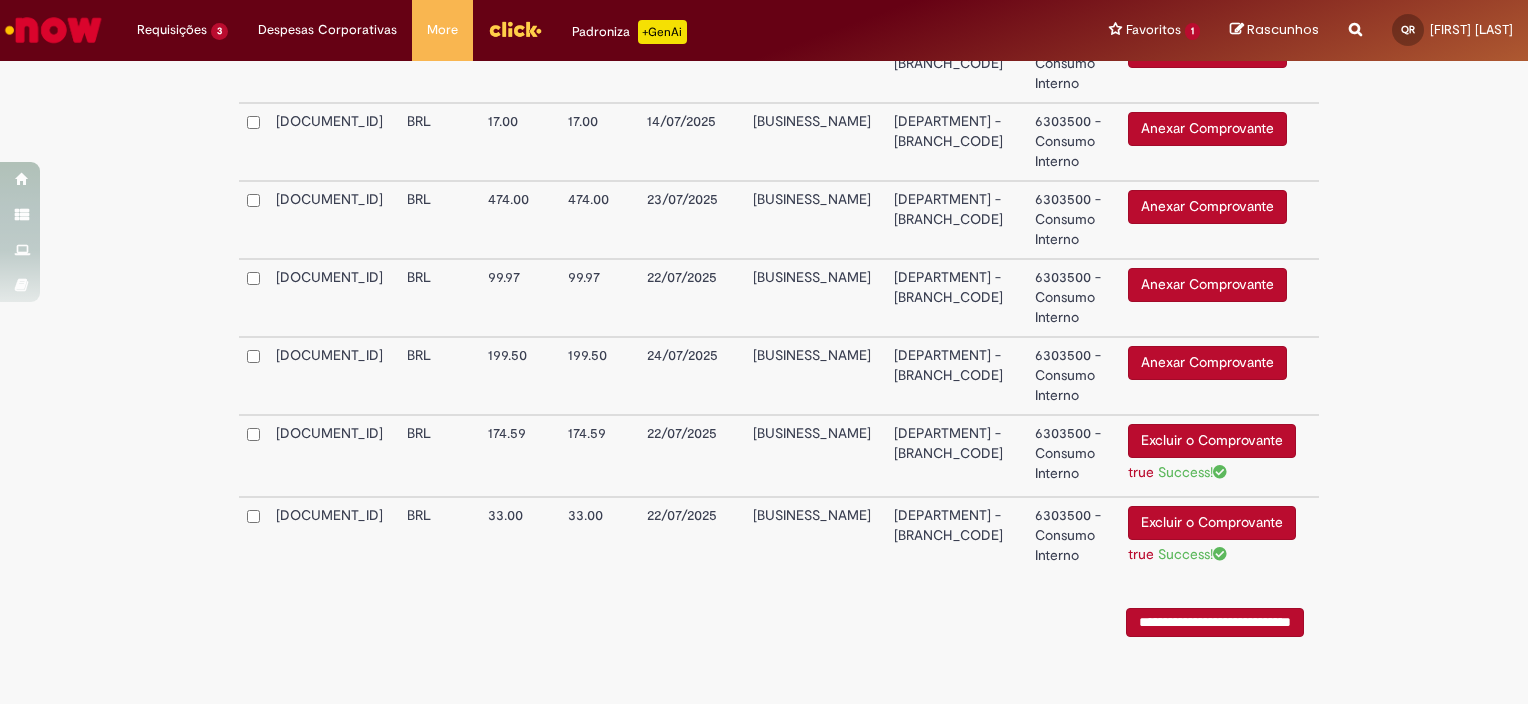 click on "Anexar Comprovante" at bounding box center (1207, 363) 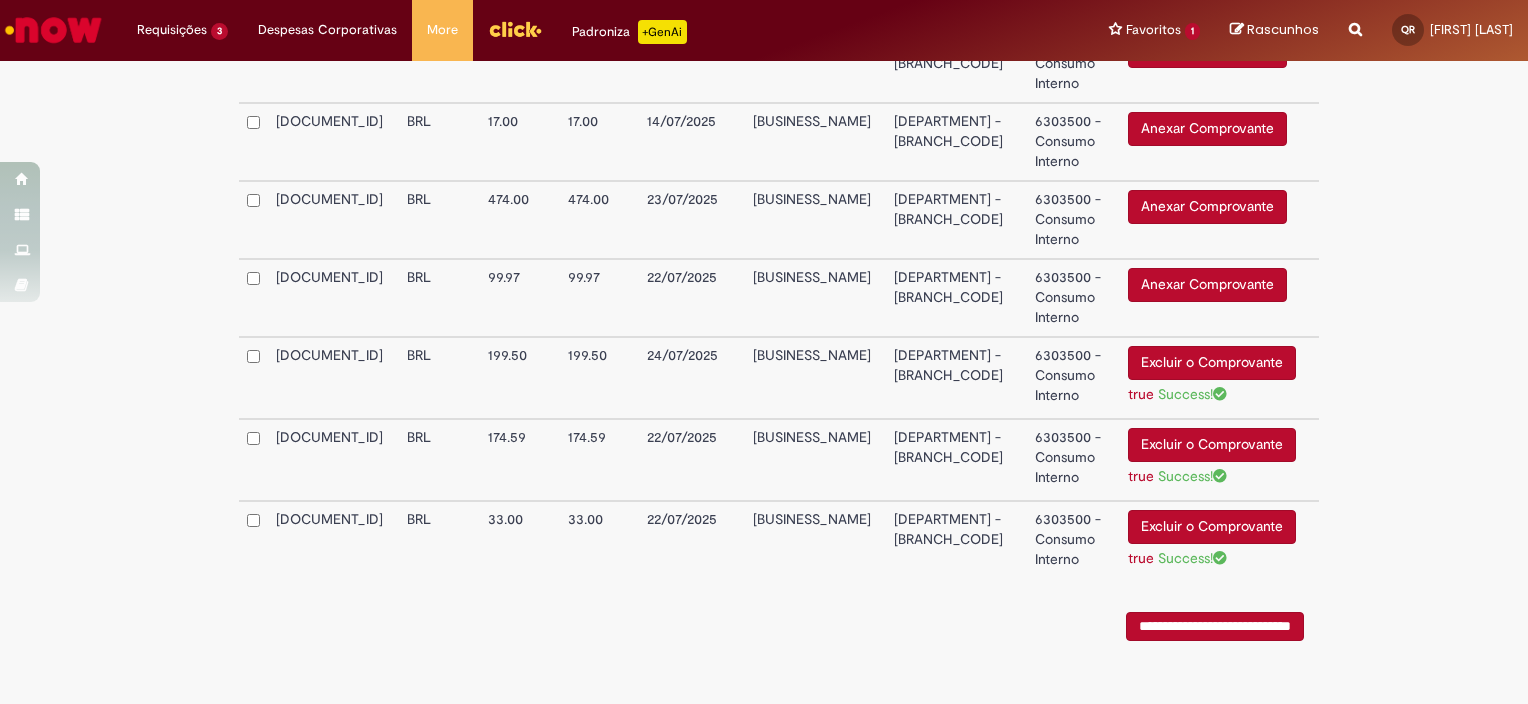 click on "Anexar Comprovante" at bounding box center [1207, 285] 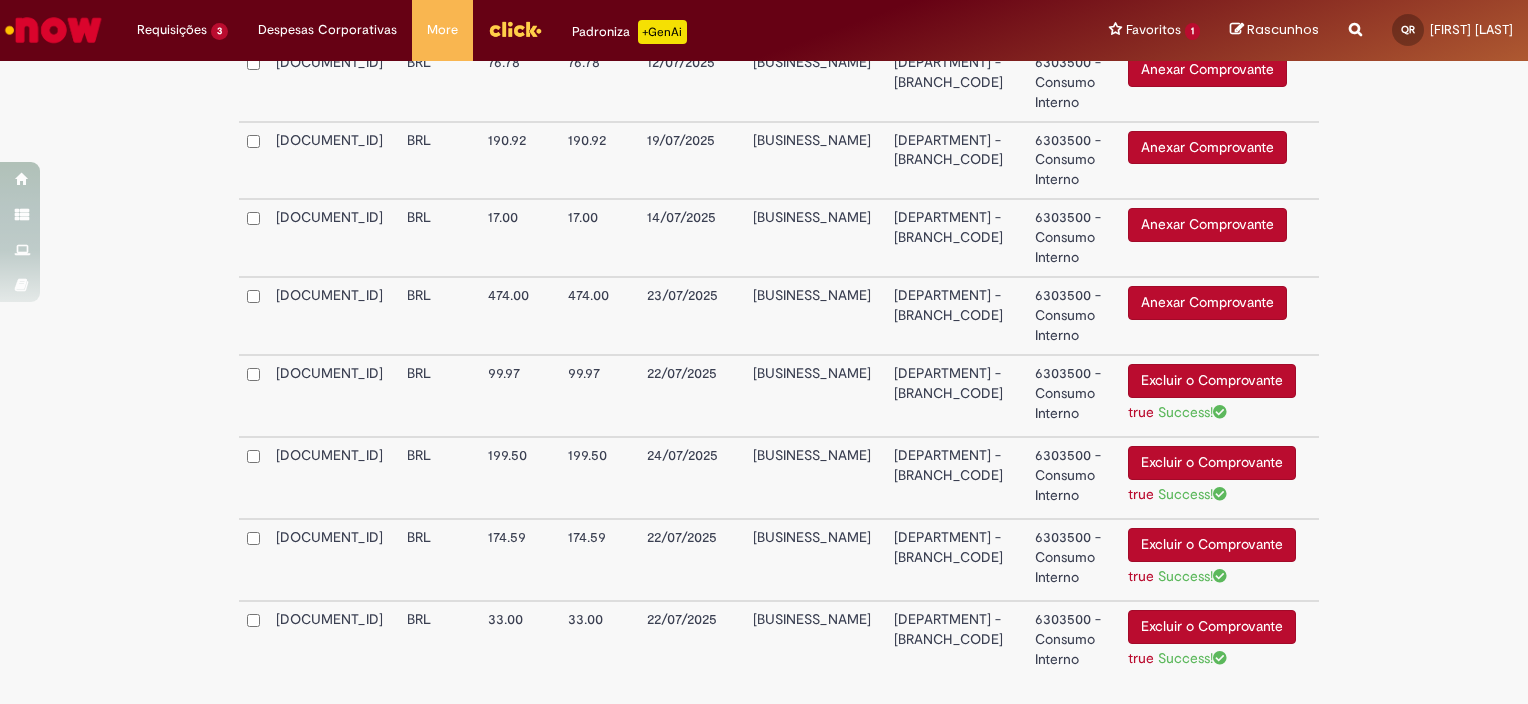 scroll, scrollTop: 1800, scrollLeft: 0, axis: vertical 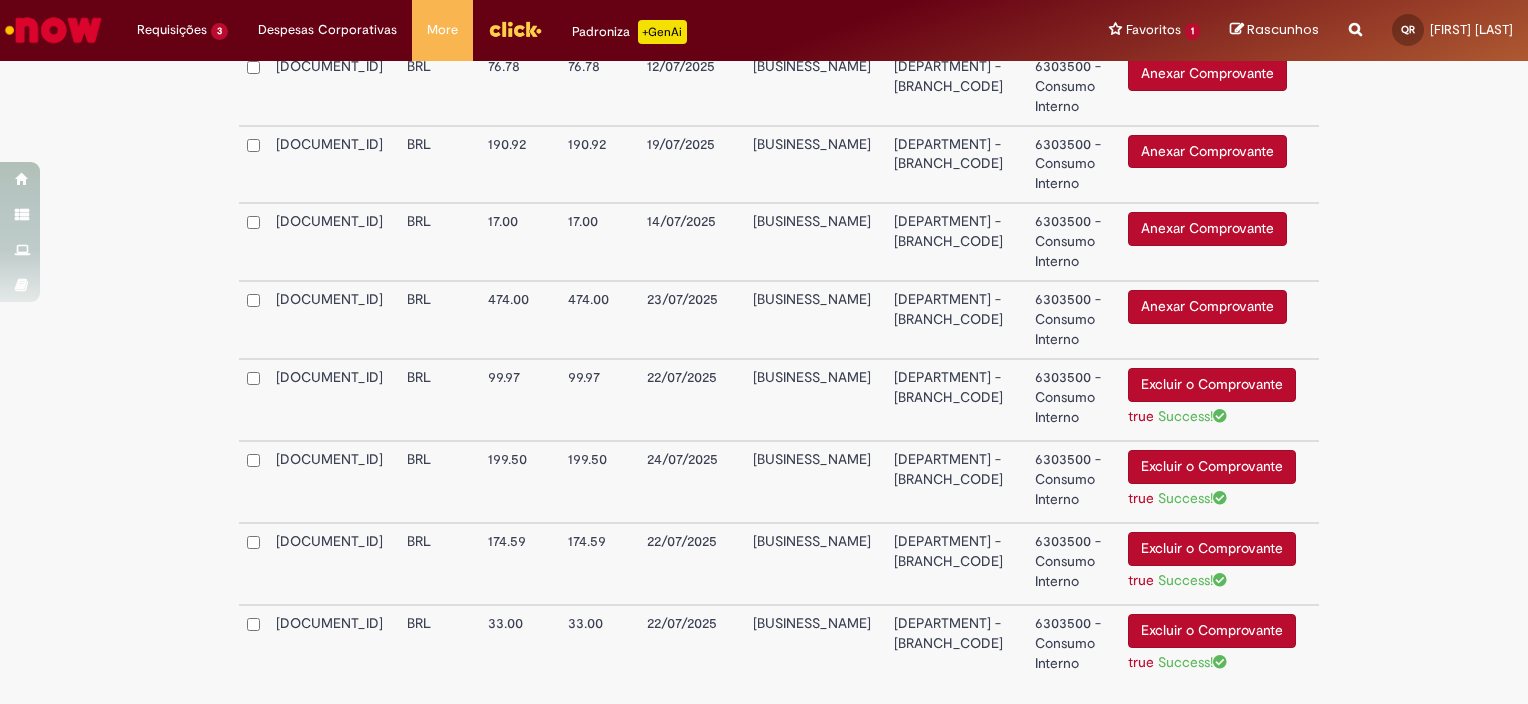 click on "Anexar Comprovante" at bounding box center [1207, 229] 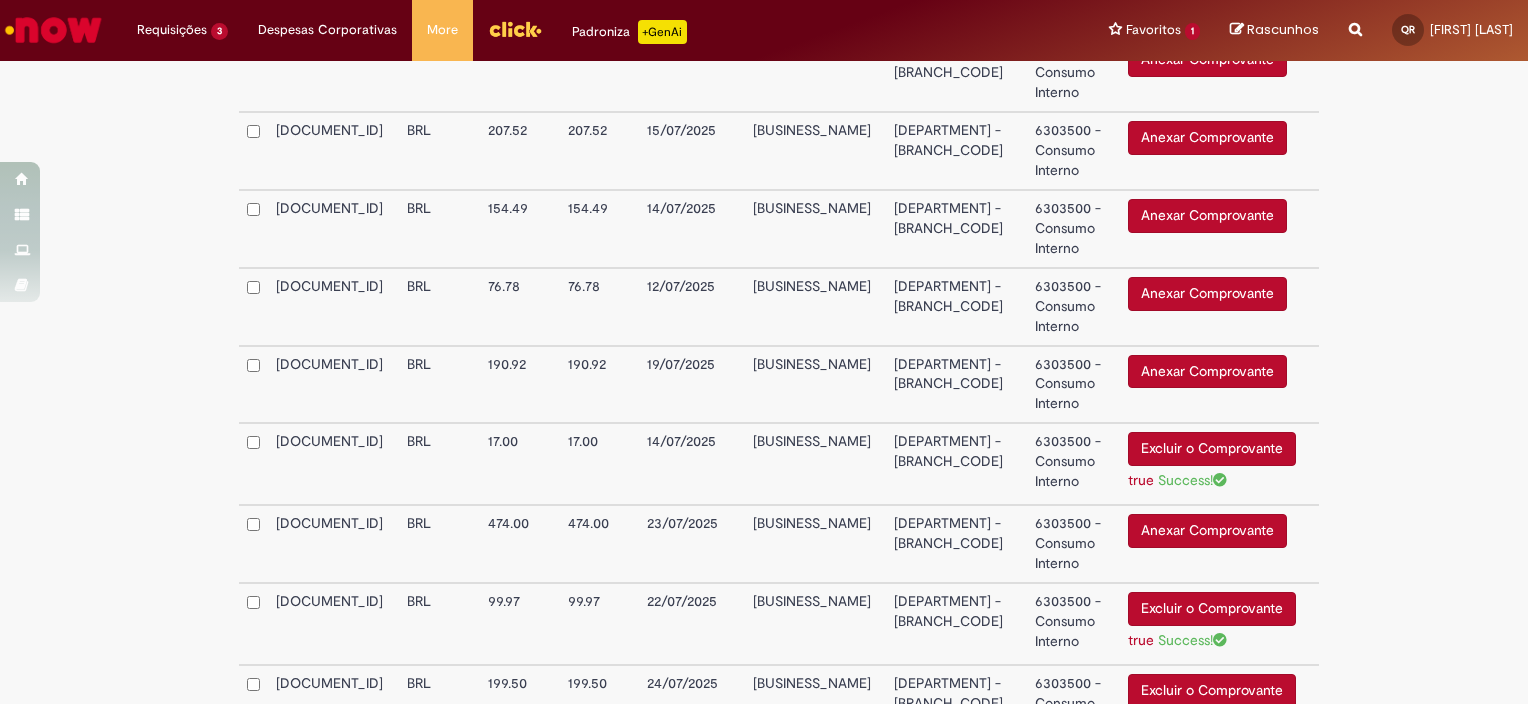 scroll, scrollTop: 1500, scrollLeft: 0, axis: vertical 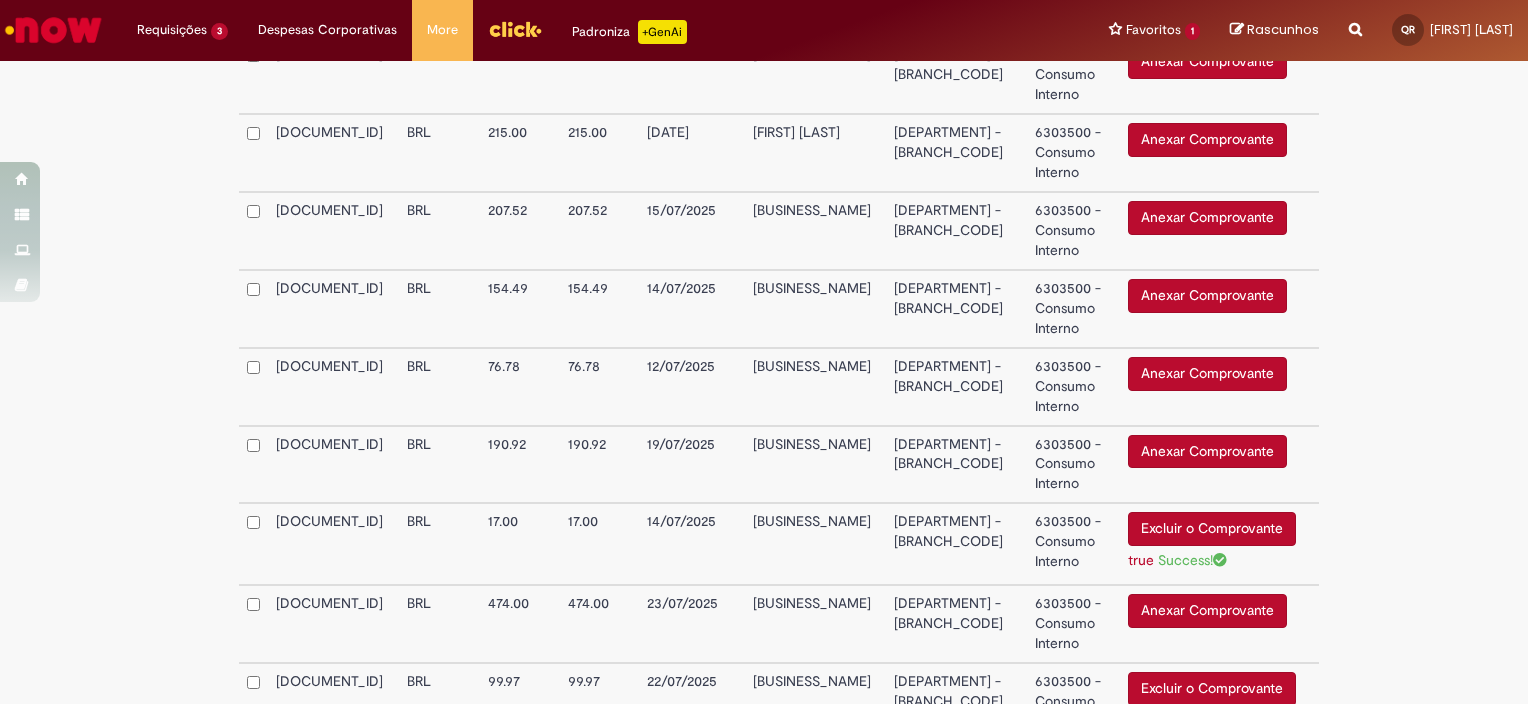 click on "Anexar Comprovante" at bounding box center (1207, 296) 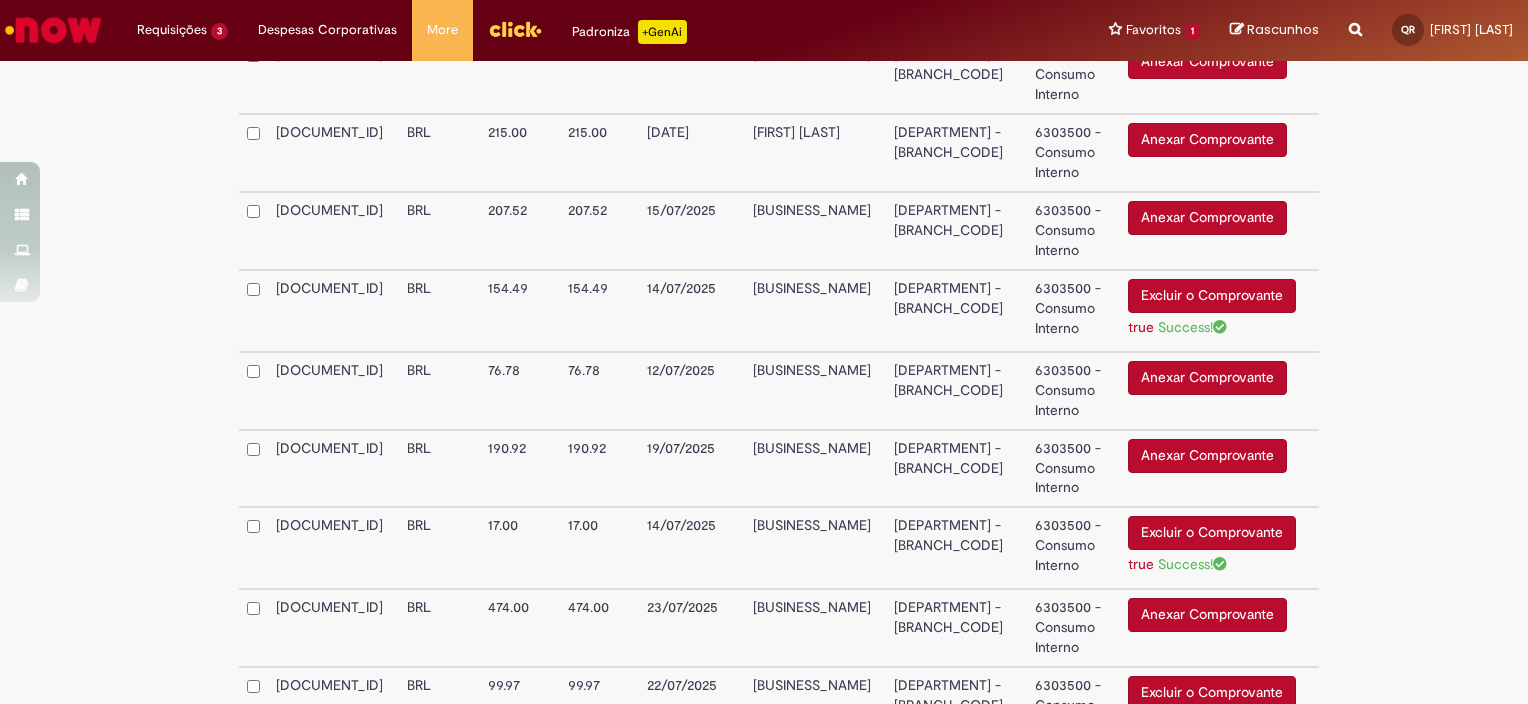 click on "Anexar Comprovante" at bounding box center (1207, 218) 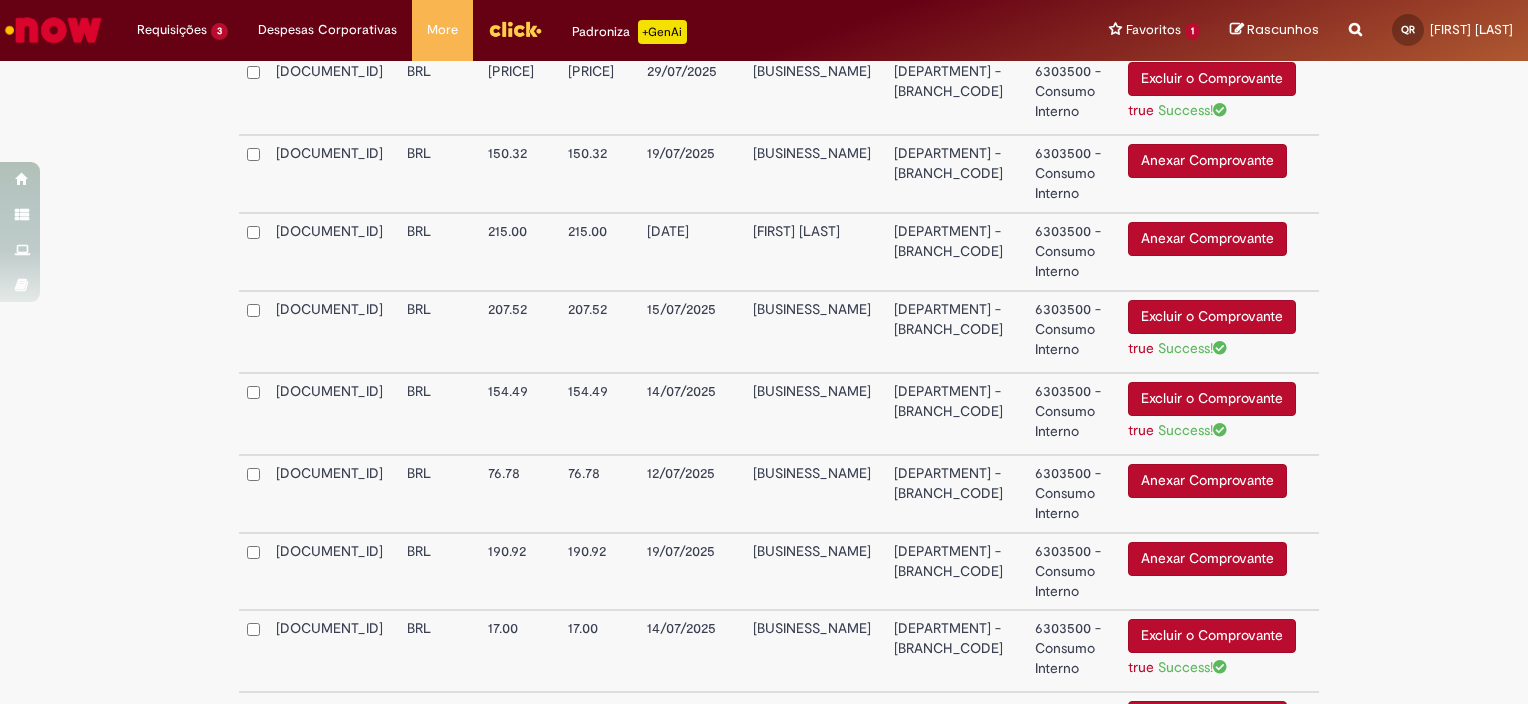 scroll, scrollTop: 1400, scrollLeft: 0, axis: vertical 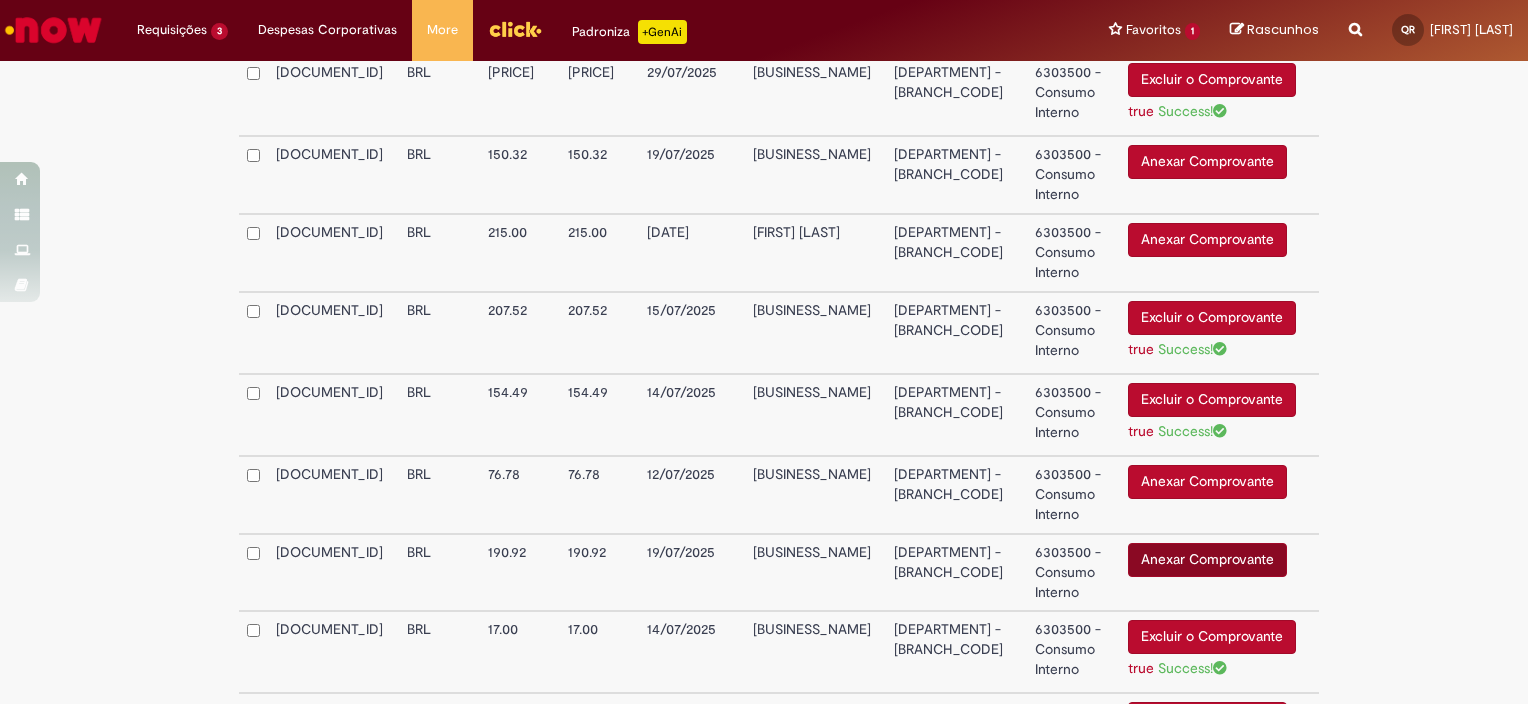 drag, startPoint x: 1014, startPoint y: 668, endPoint x: 1182, endPoint y: 564, distance: 197.58542 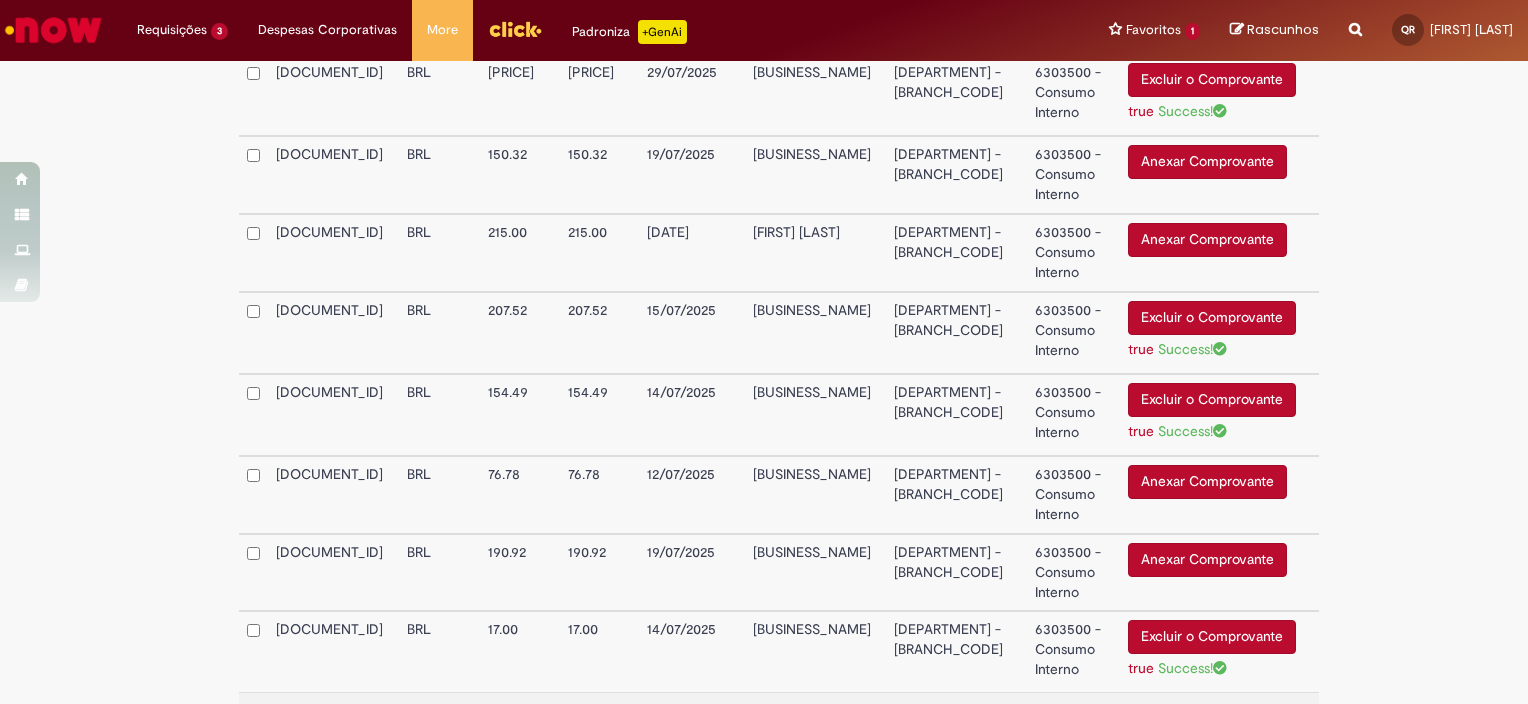 click on "Anexar Comprovante" at bounding box center [1207, 162] 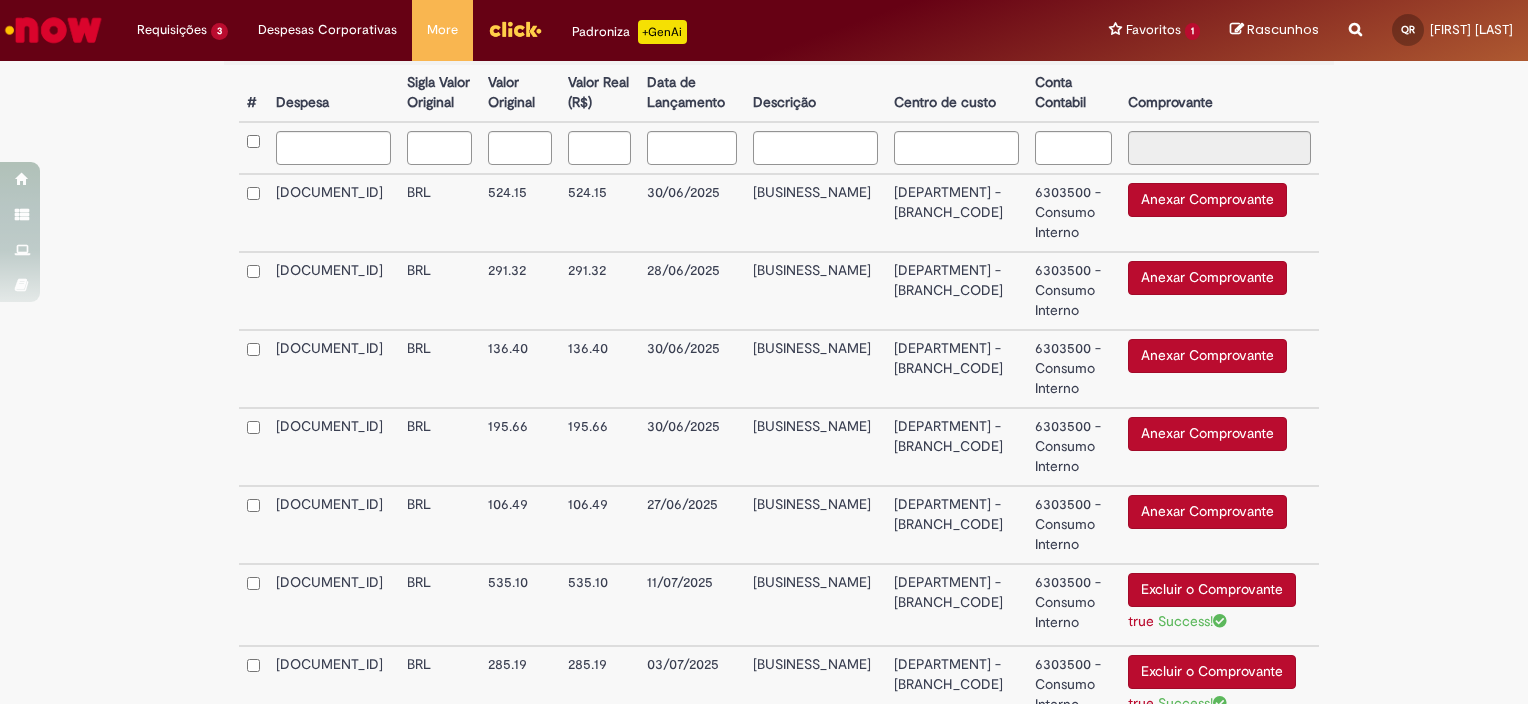 scroll, scrollTop: 532, scrollLeft: 0, axis: vertical 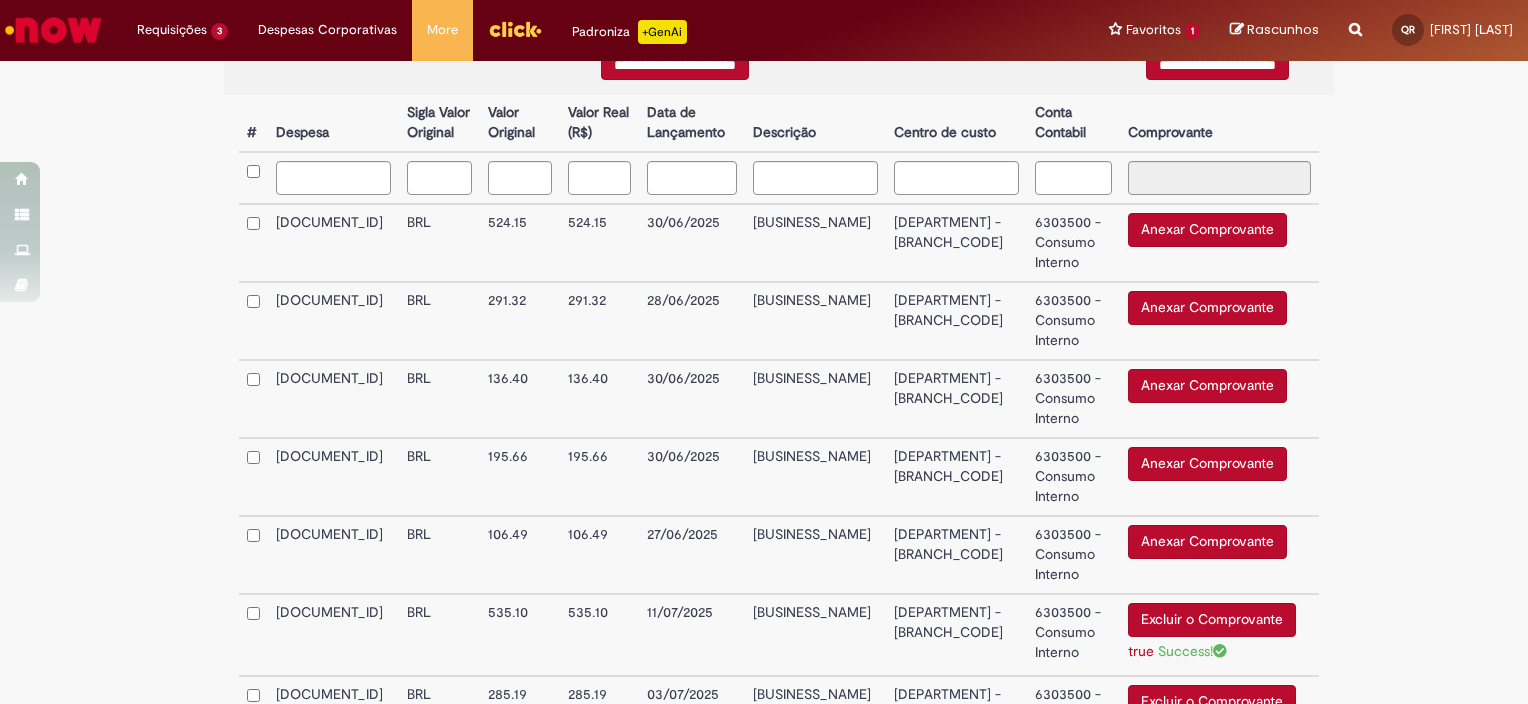 click on "Anexar Comprovante" at bounding box center (1207, 386) 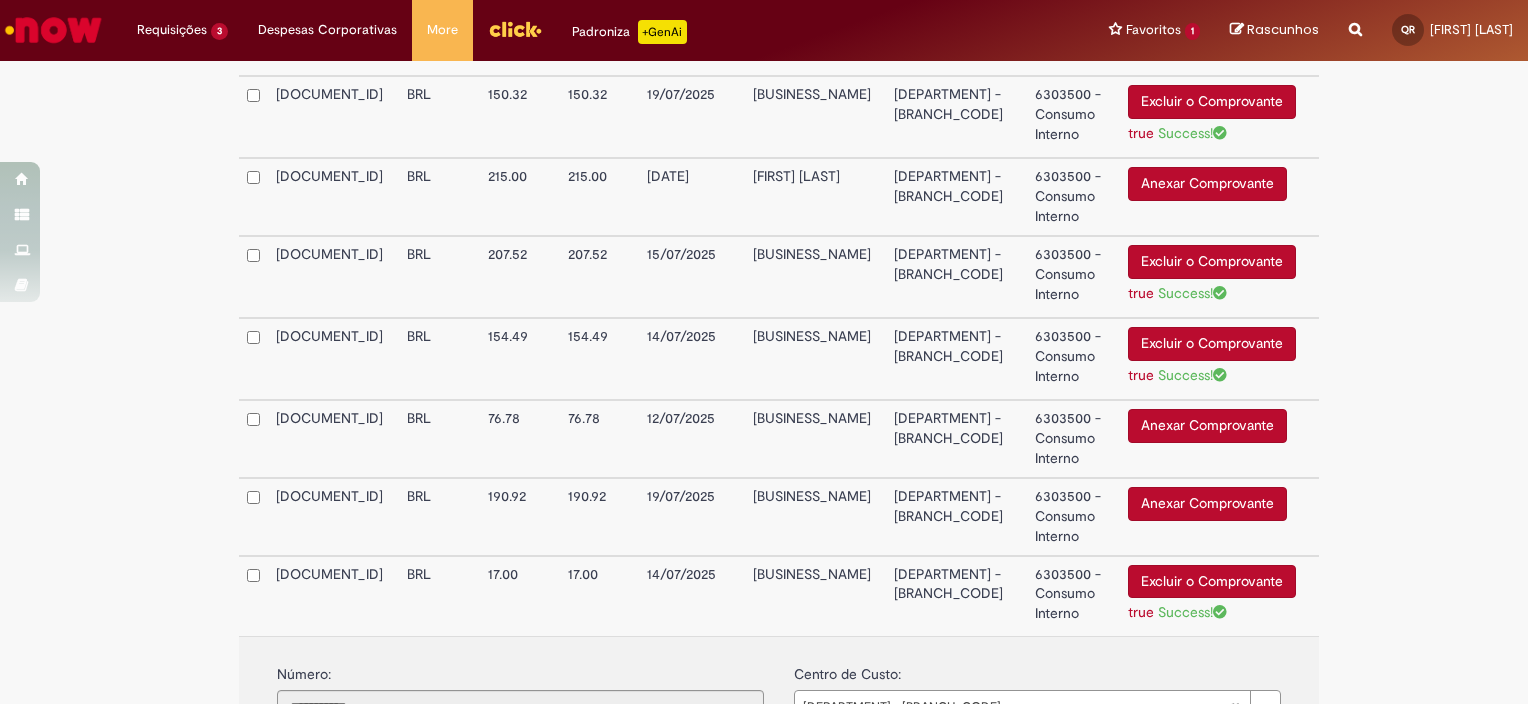 scroll, scrollTop: 1475, scrollLeft: 0, axis: vertical 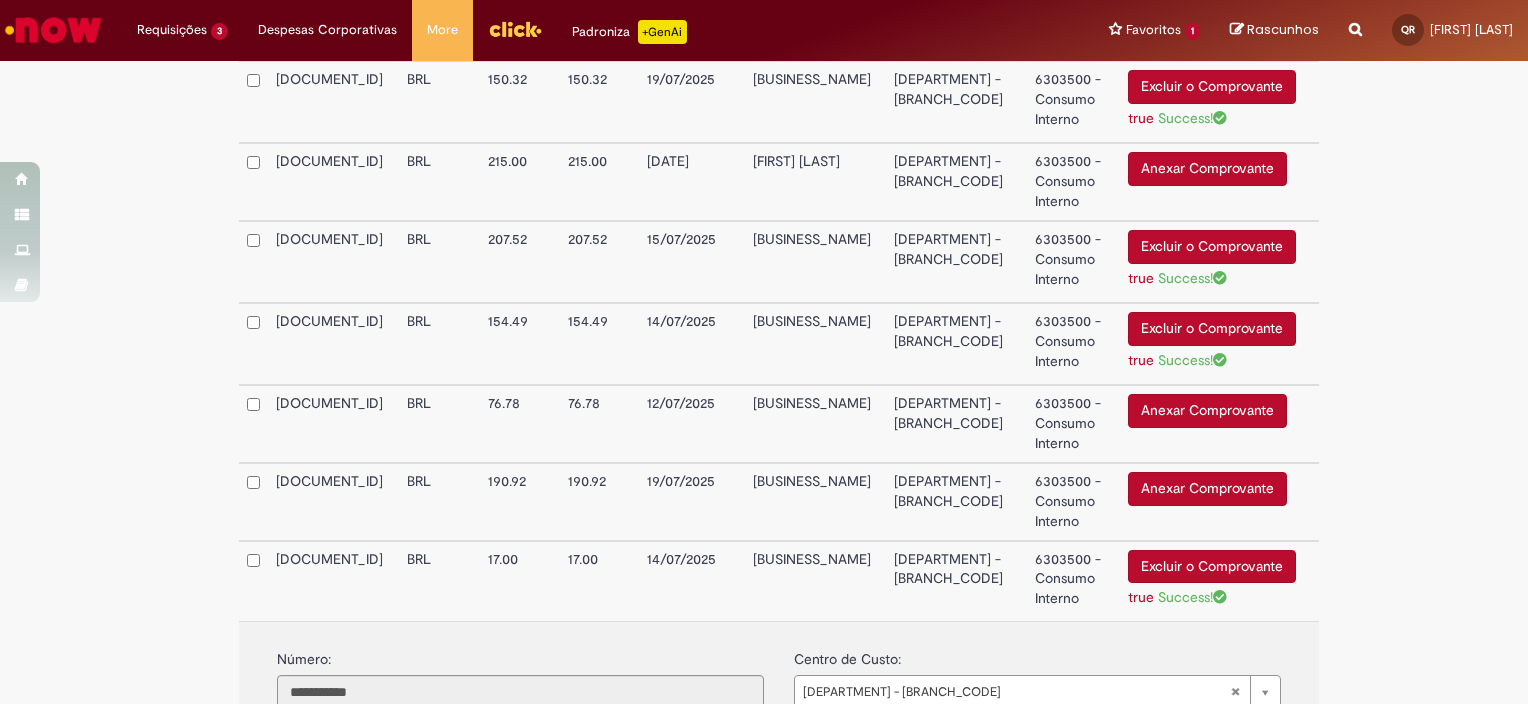 click on "Anexar Comprovante" at bounding box center (1207, 489) 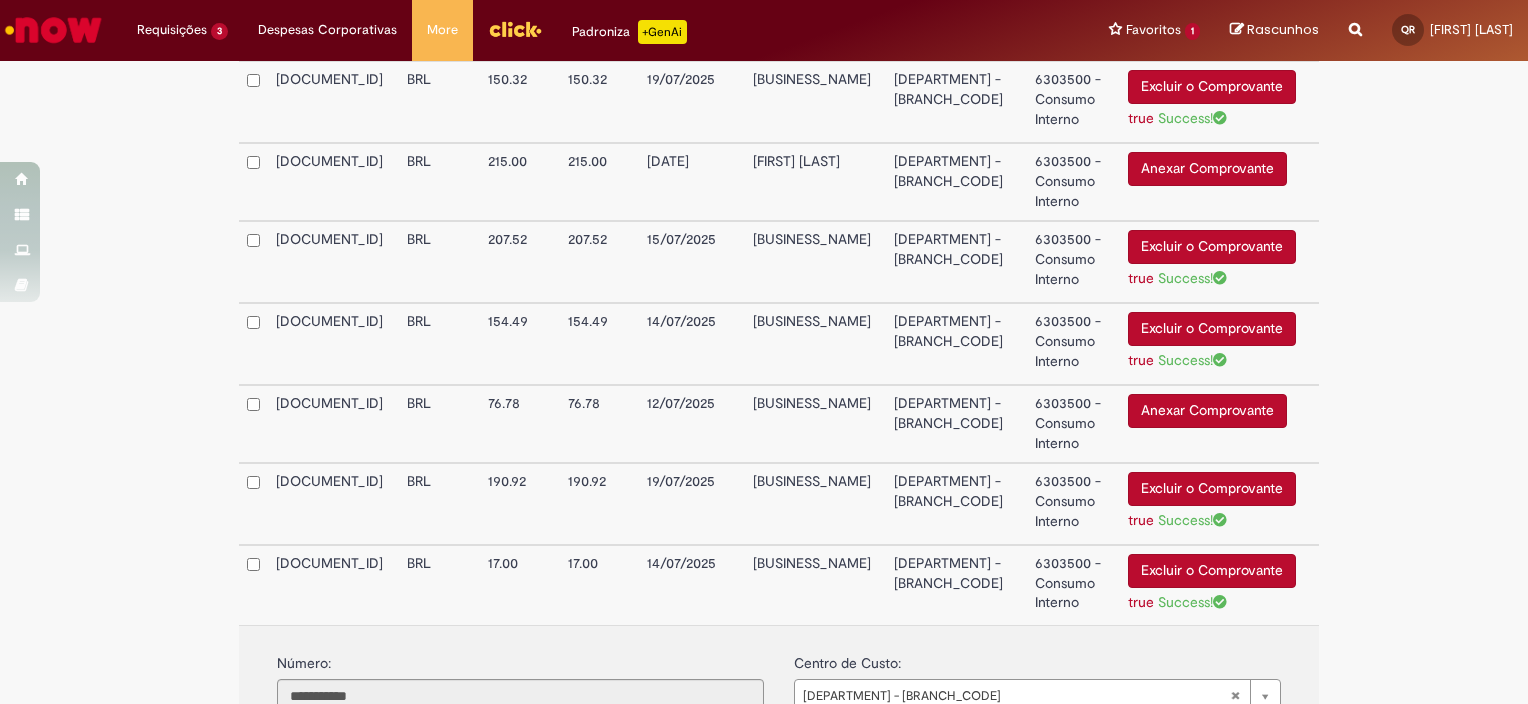 click on "Anexar Comprovante" at bounding box center (1207, 411) 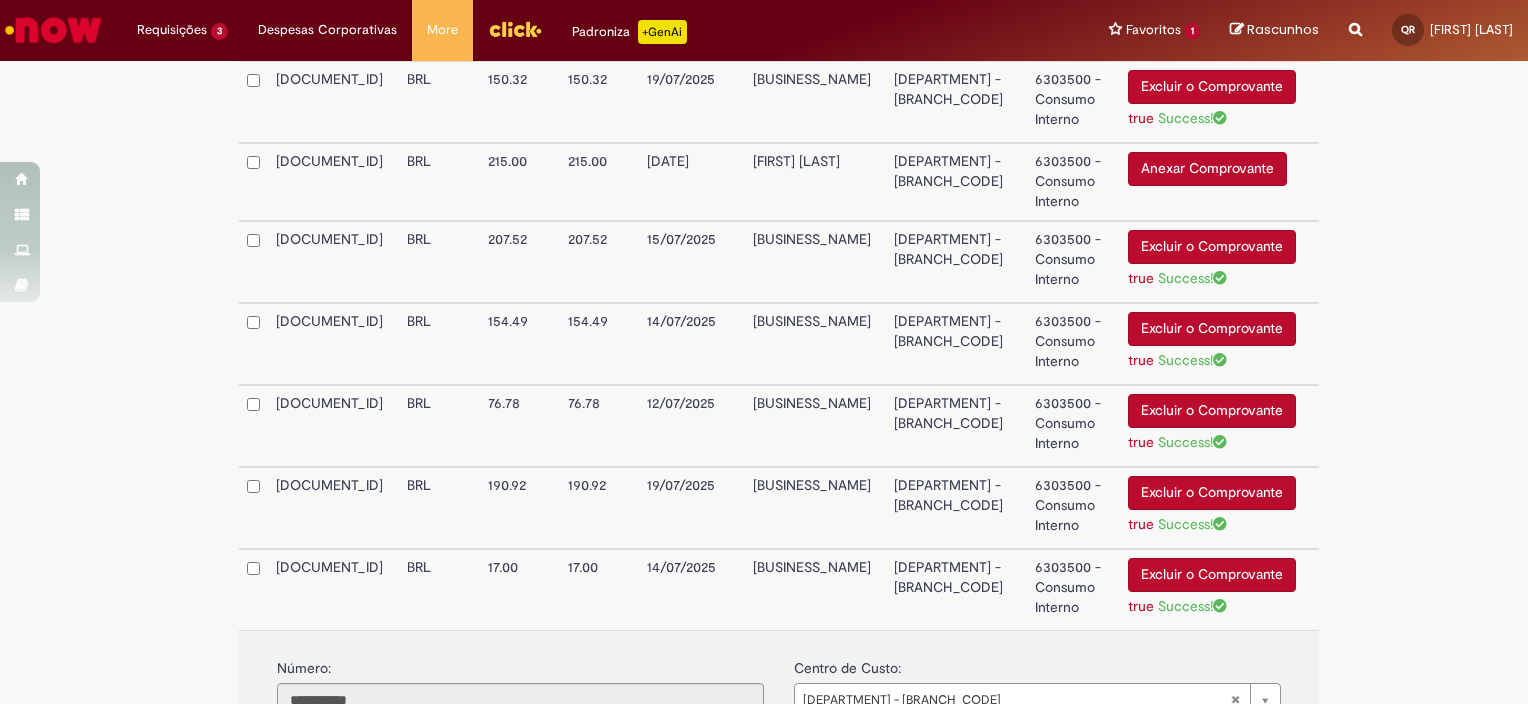 click on "Anexar Comprovante" at bounding box center (1207, 169) 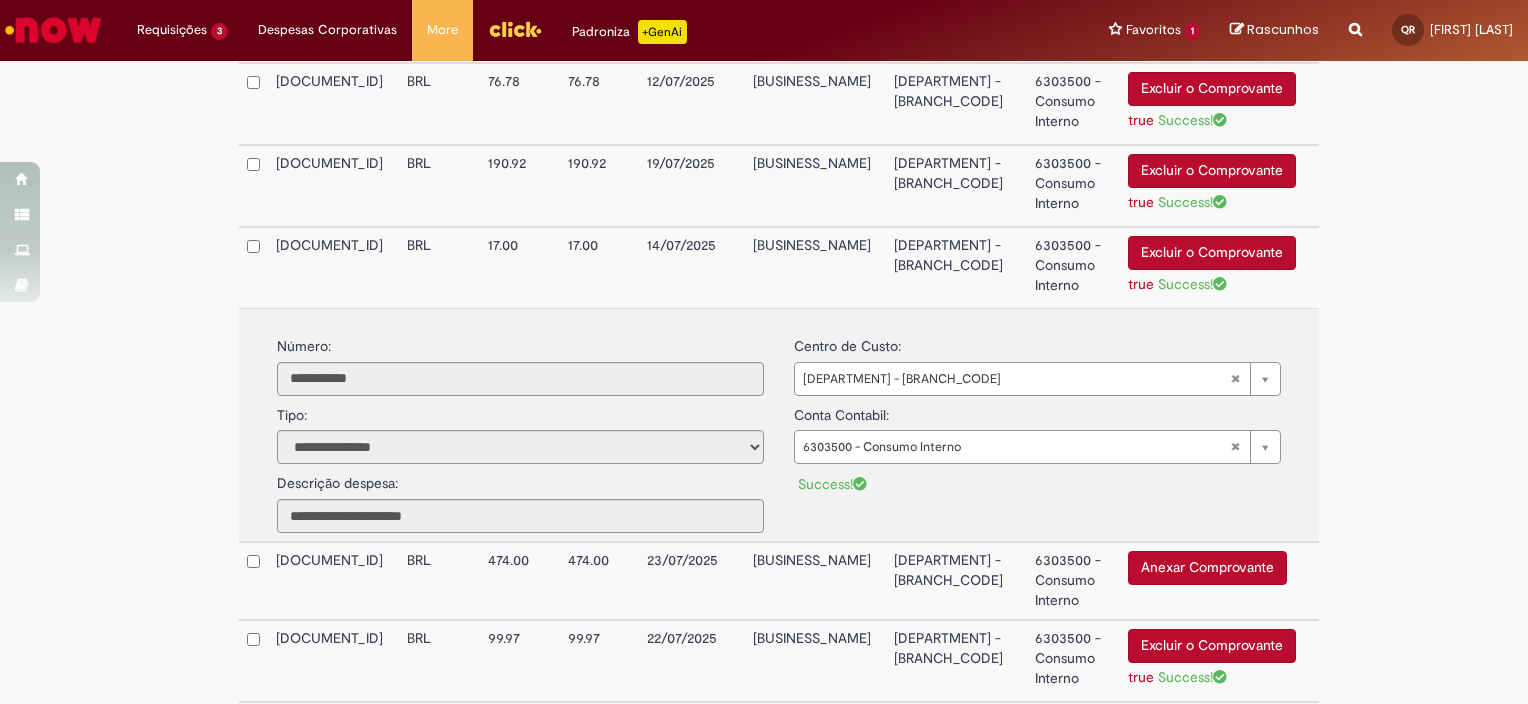 scroll, scrollTop: 1790, scrollLeft: 0, axis: vertical 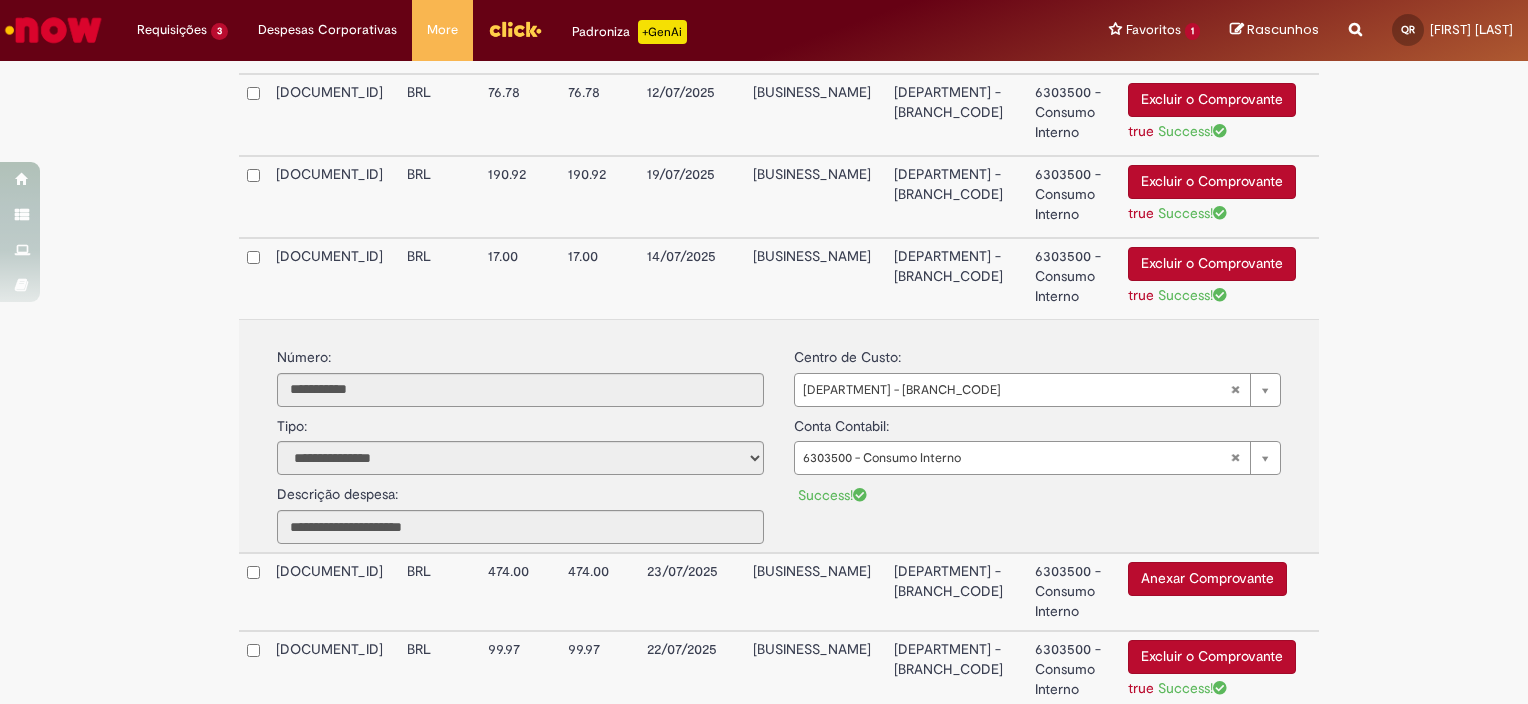 click on "**********" at bounding box center [779, 436] 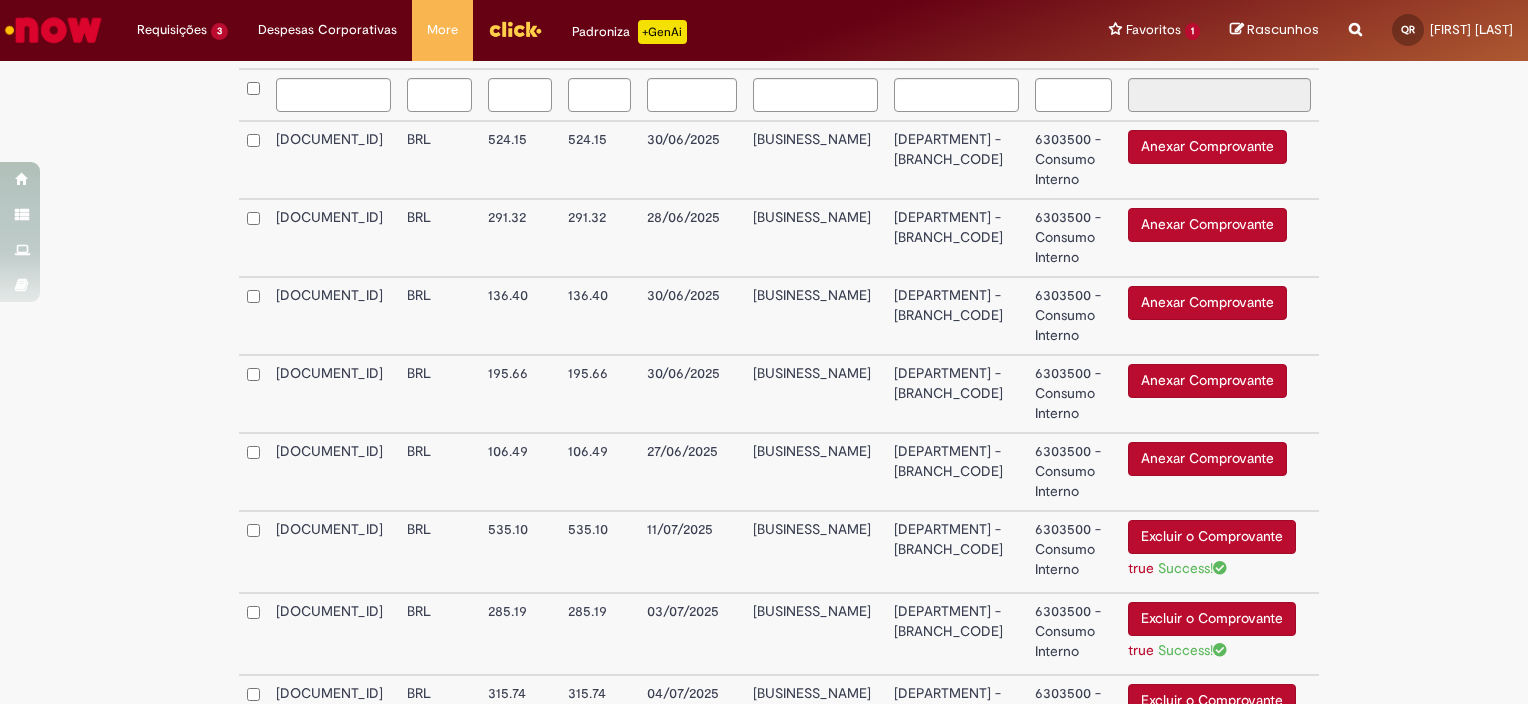 scroll, scrollTop: 600, scrollLeft: 0, axis: vertical 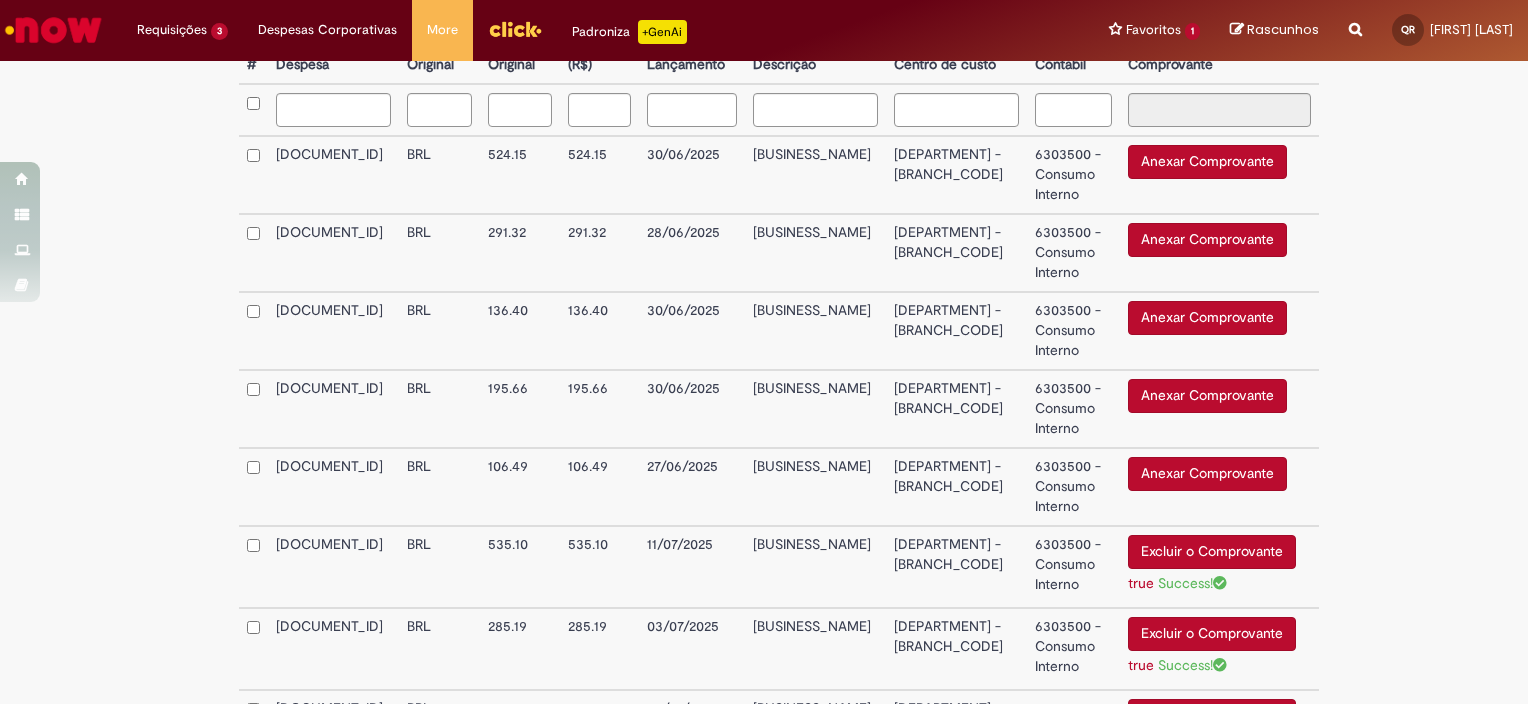 click on "Anexar Comprovante" at bounding box center [1207, 474] 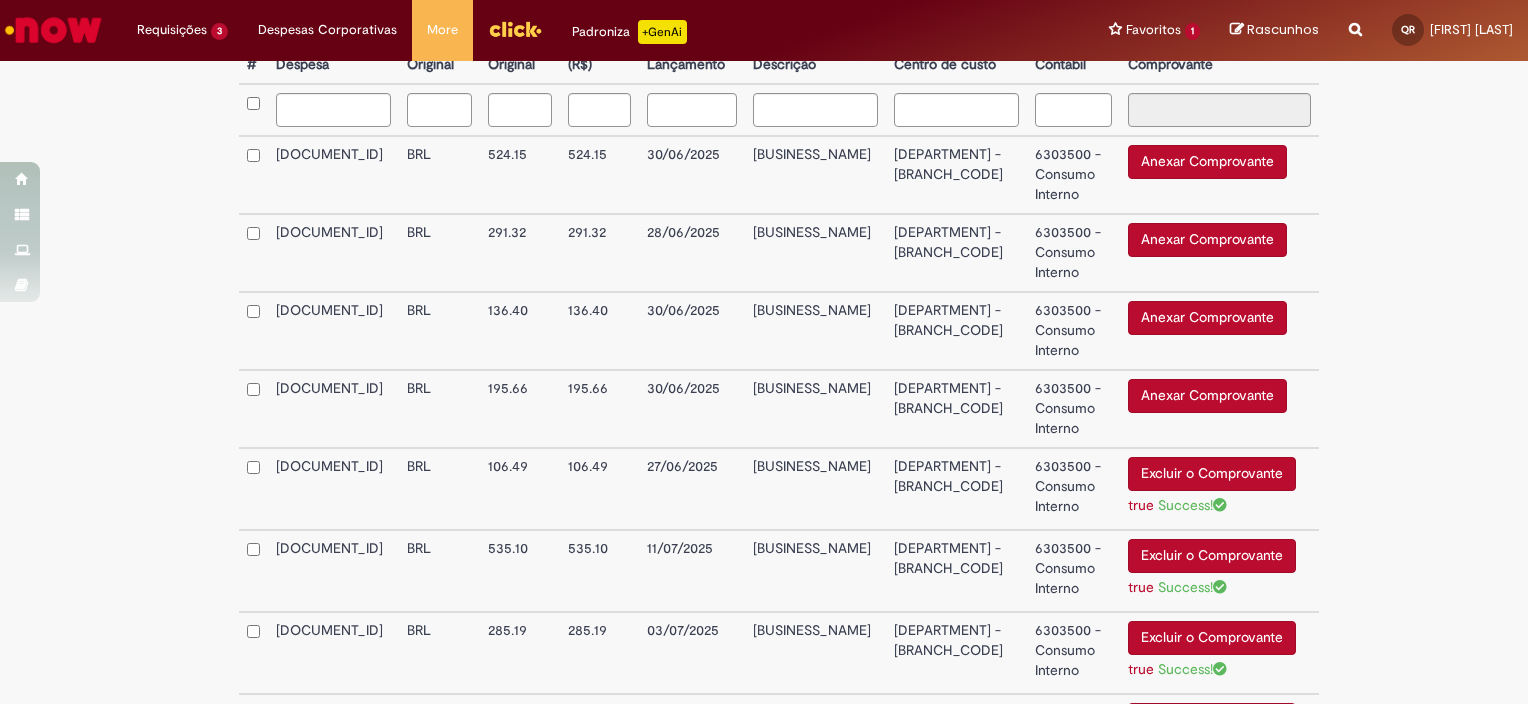 click on "Anexar Comprovante" at bounding box center [1207, 396] 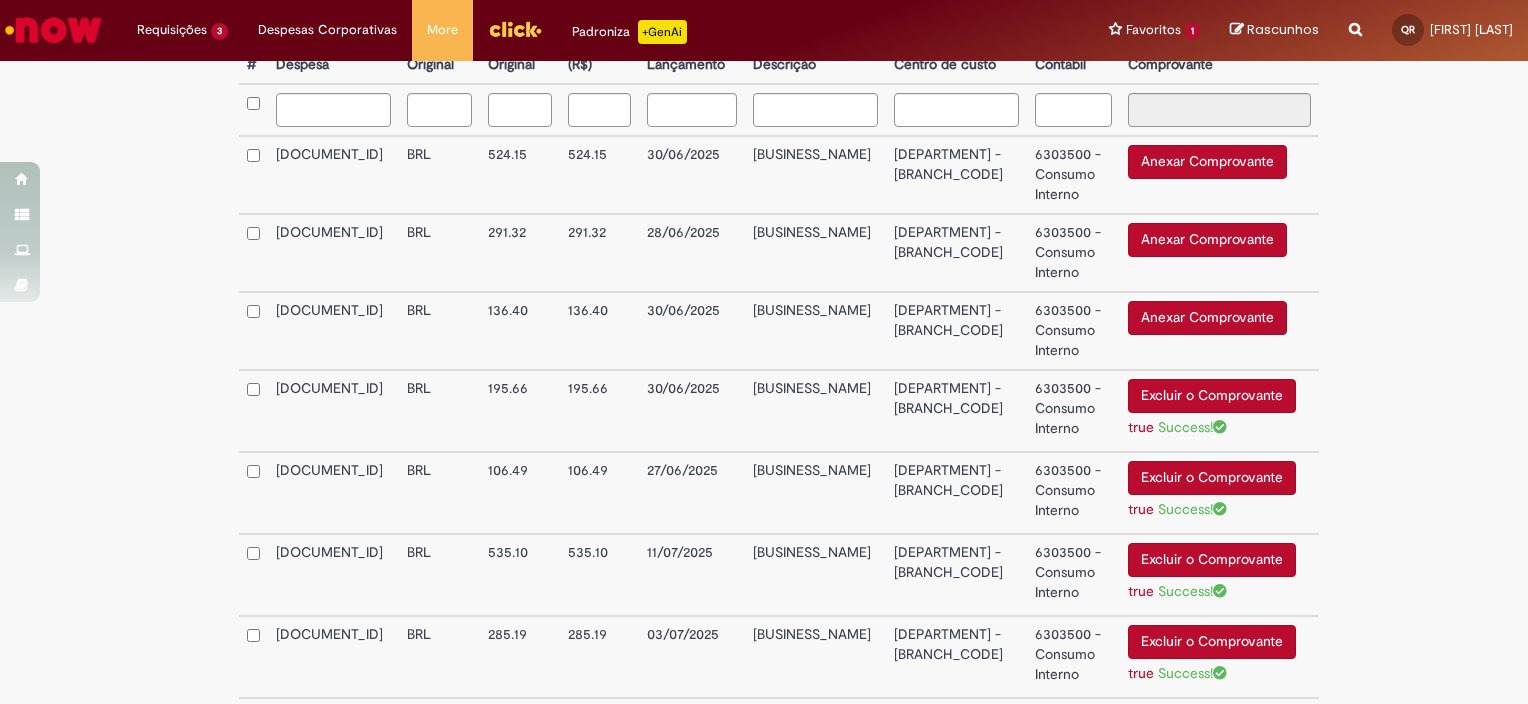 click on "Anexar Comprovante" at bounding box center [1207, 318] 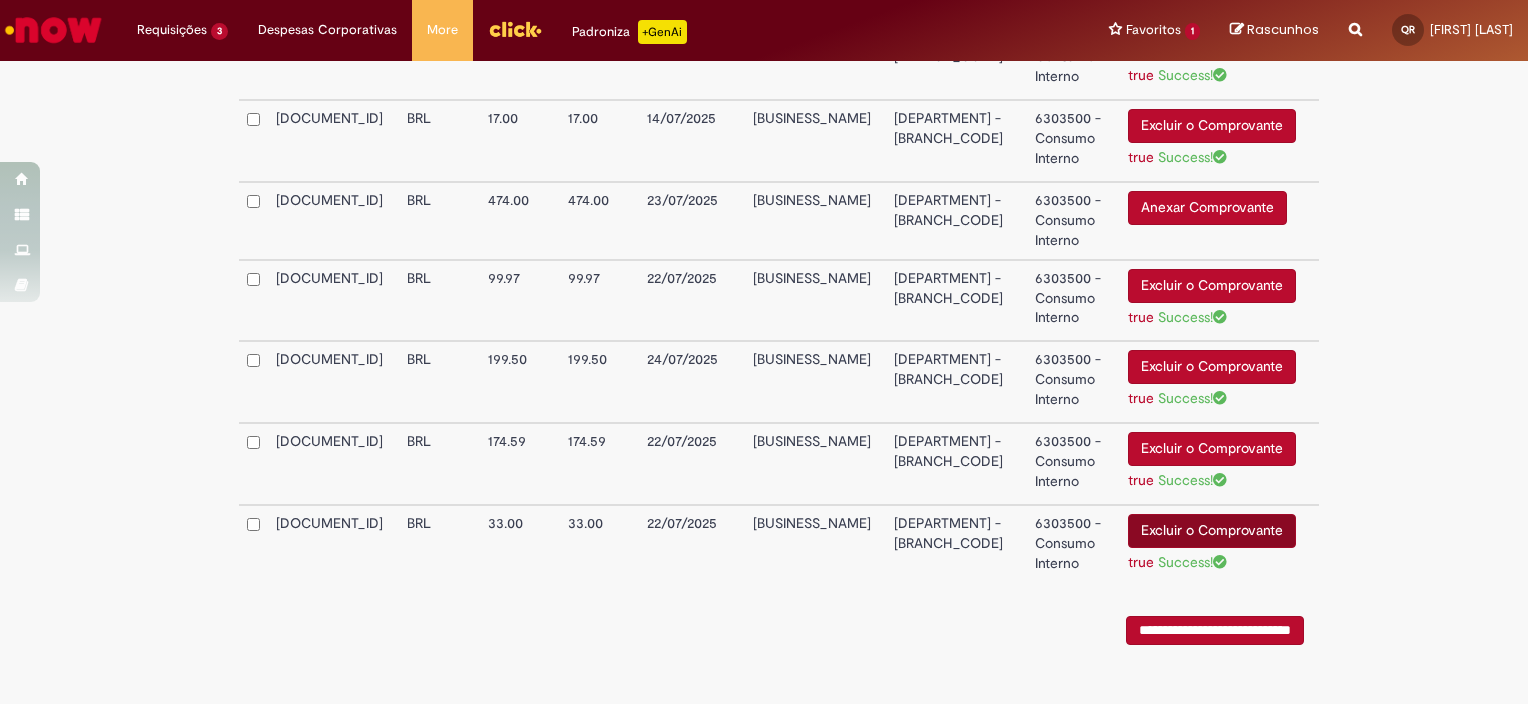 scroll, scrollTop: 1961, scrollLeft: 0, axis: vertical 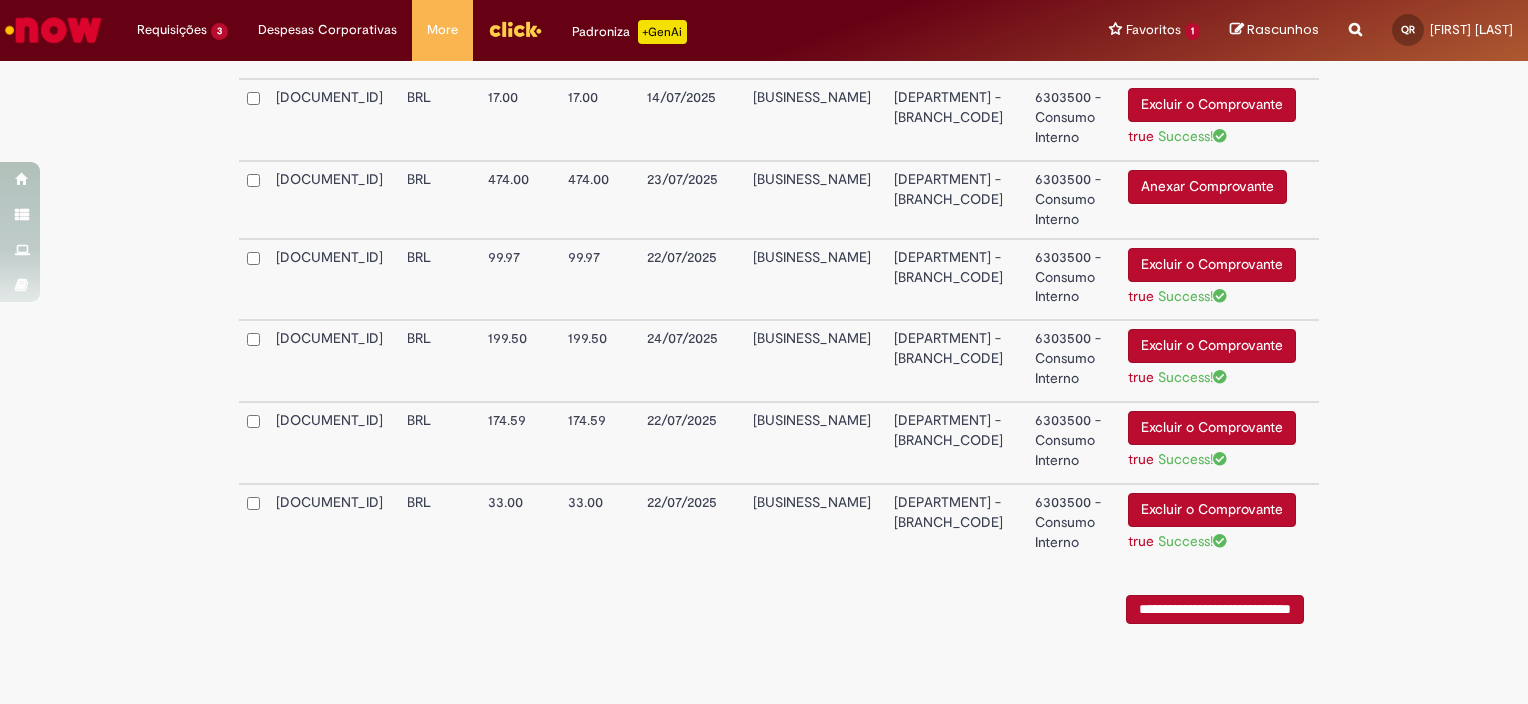 click on "Anexar Comprovante" at bounding box center (1207, 187) 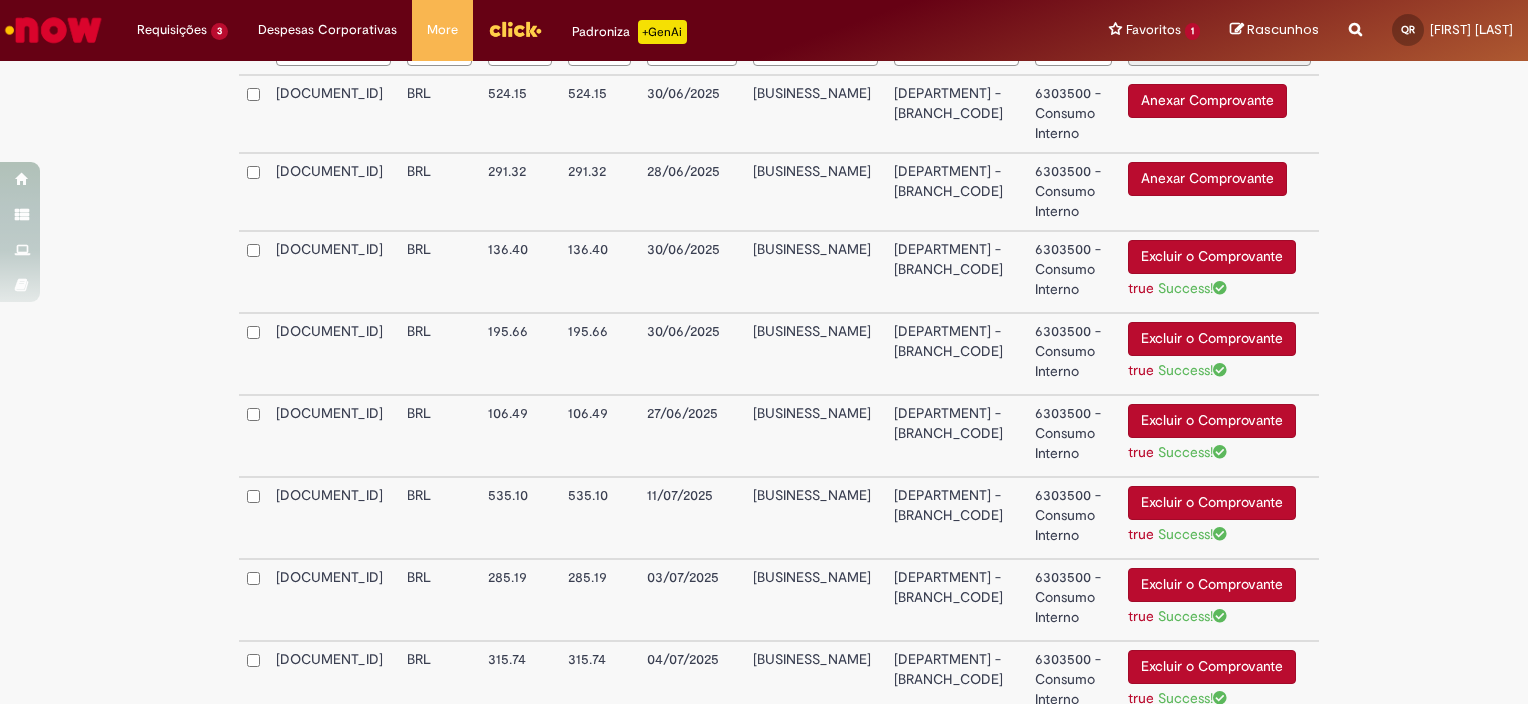 scroll, scrollTop: 461, scrollLeft: 0, axis: vertical 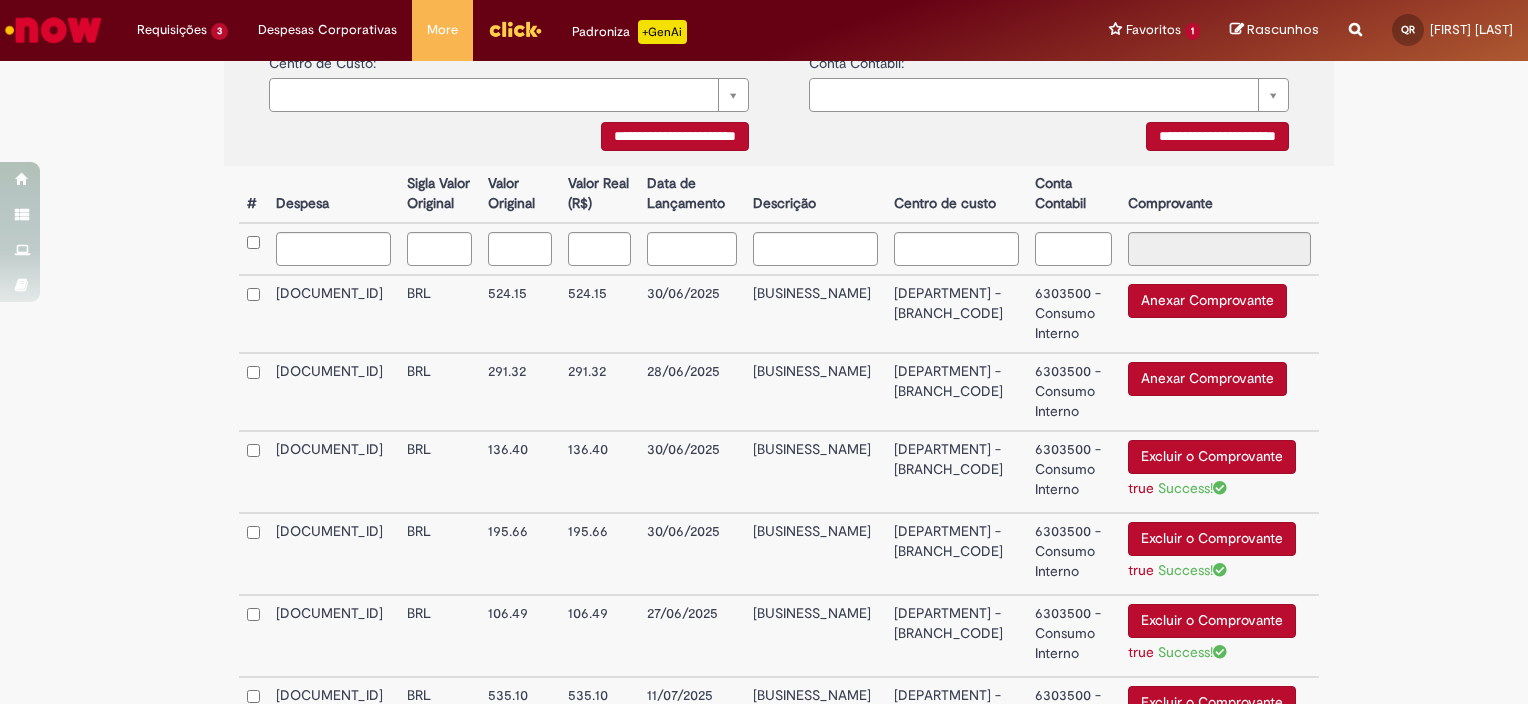 click on "Anexar Comprovante" at bounding box center (1207, 301) 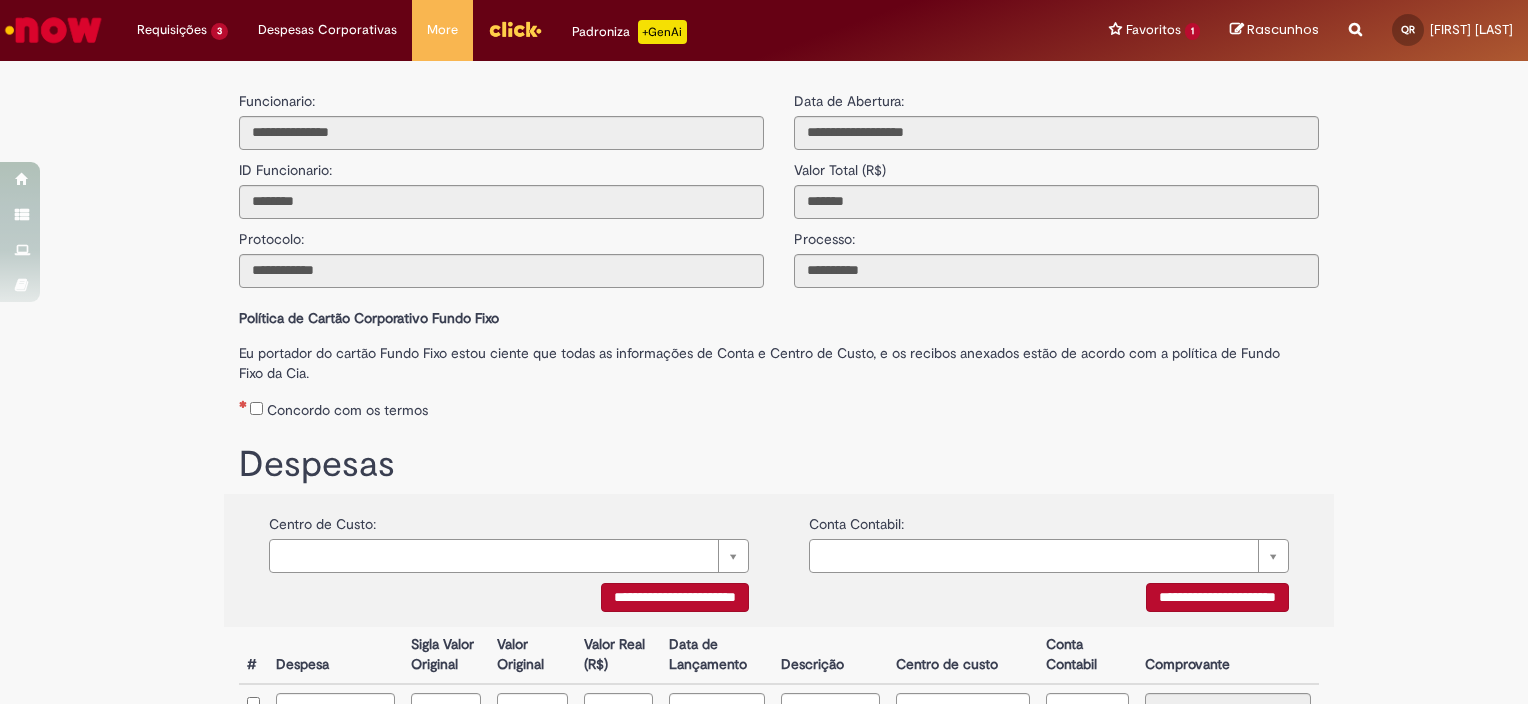 scroll, scrollTop: 0, scrollLeft: 0, axis: both 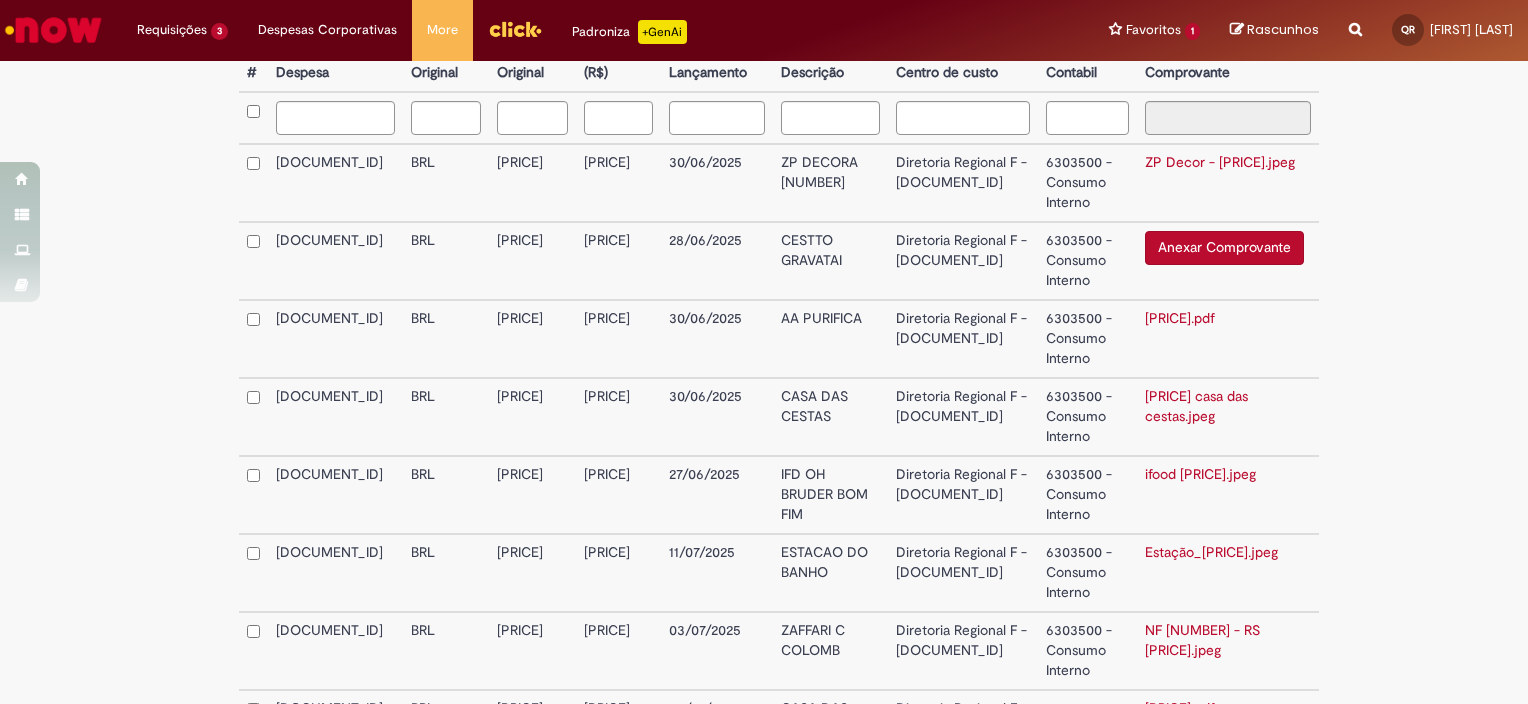 click on "Anexar Comprovante" at bounding box center [1224, 248] 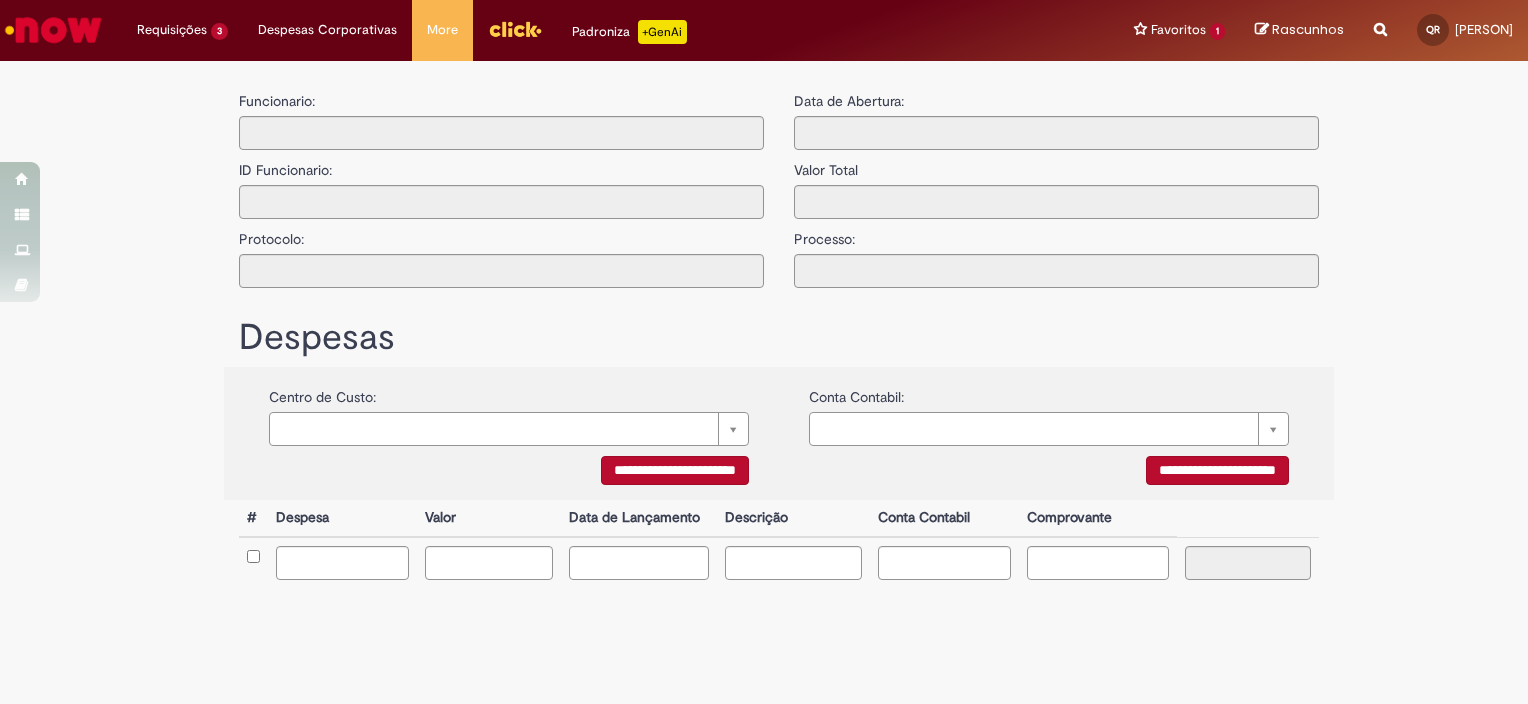 scroll, scrollTop: 0, scrollLeft: 0, axis: both 